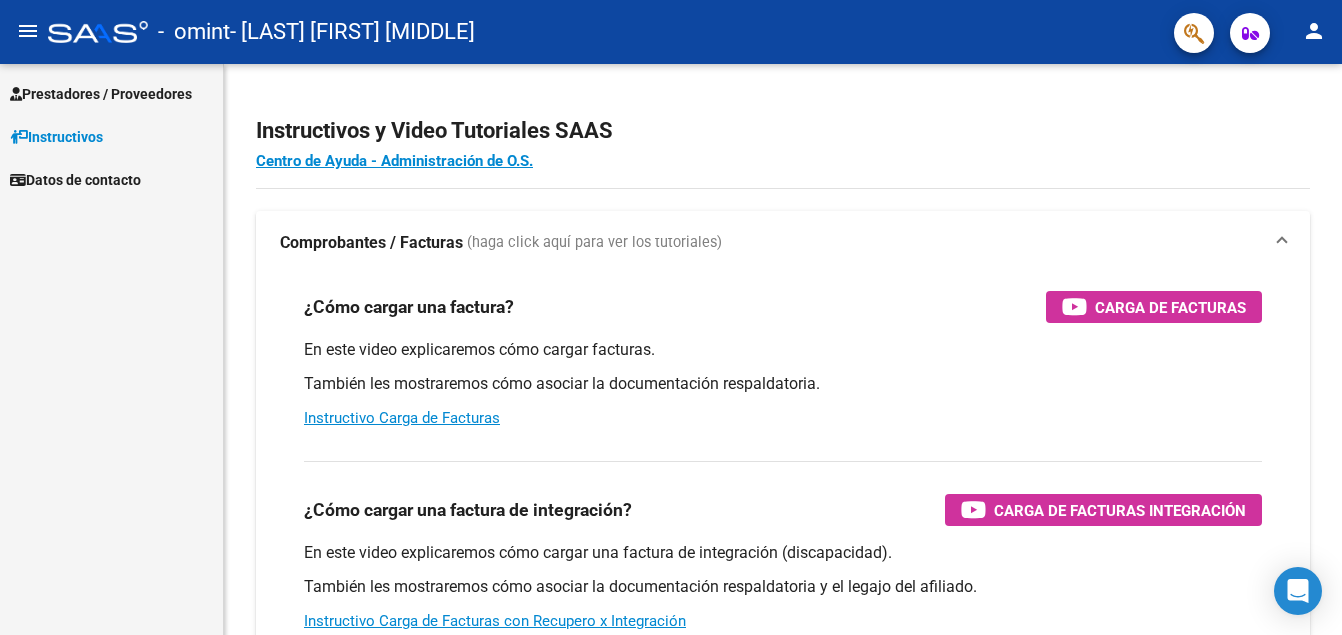 scroll, scrollTop: 0, scrollLeft: 0, axis: both 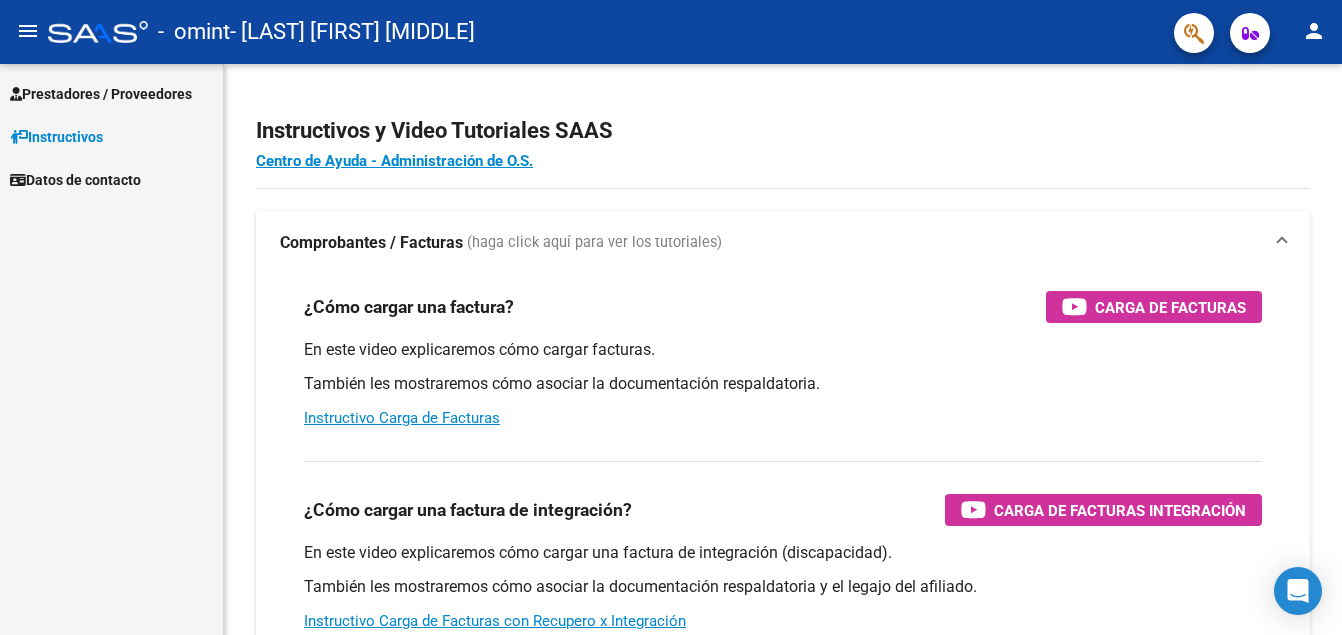 click on "Prestadores / Proveedores" at bounding box center (111, 93) 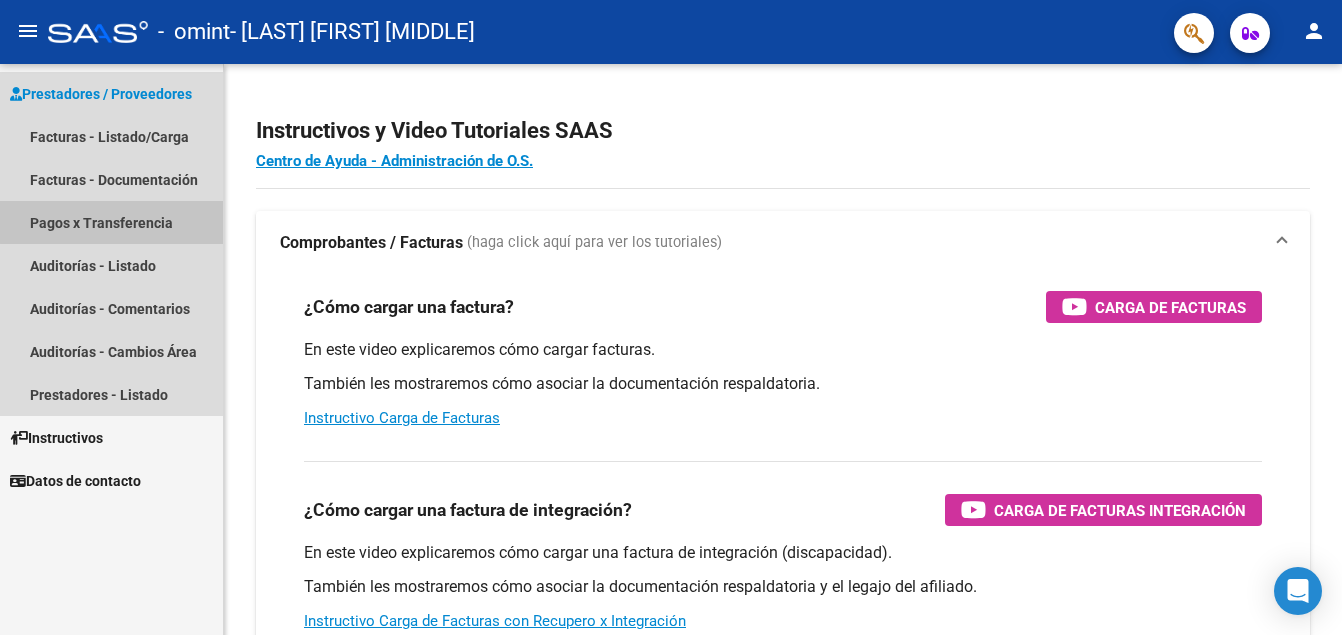 click on "Pagos x Transferencia" at bounding box center (111, 222) 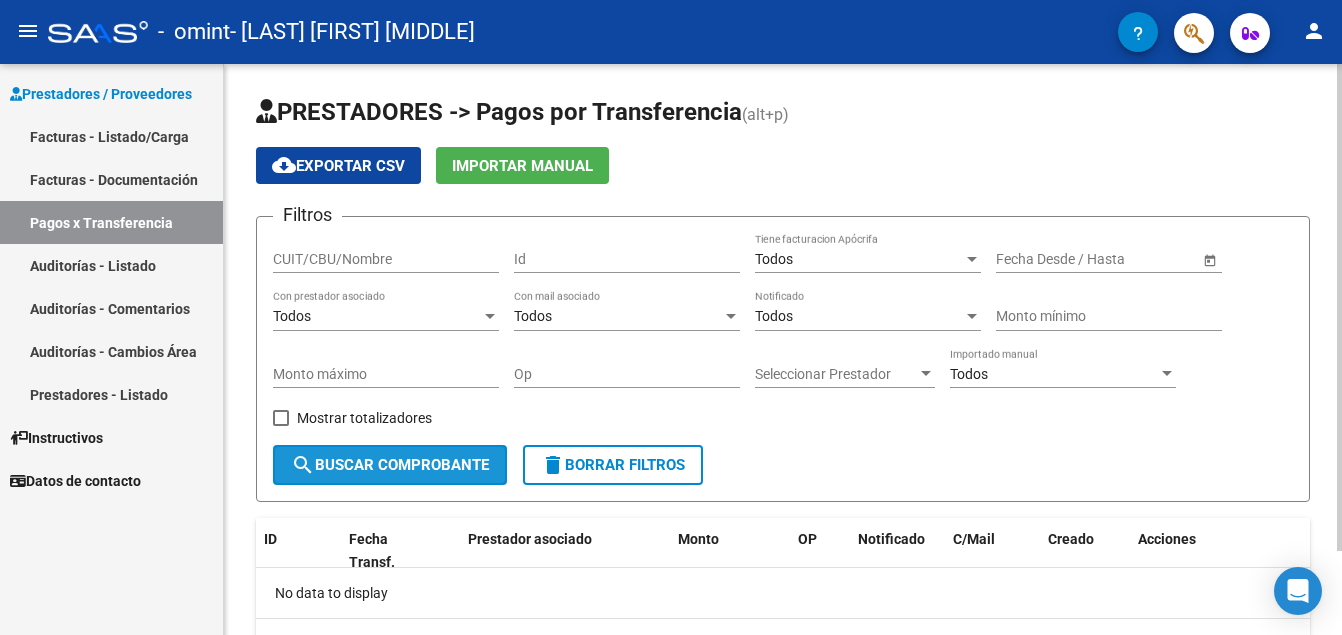 click on "search  Buscar Comprobante" 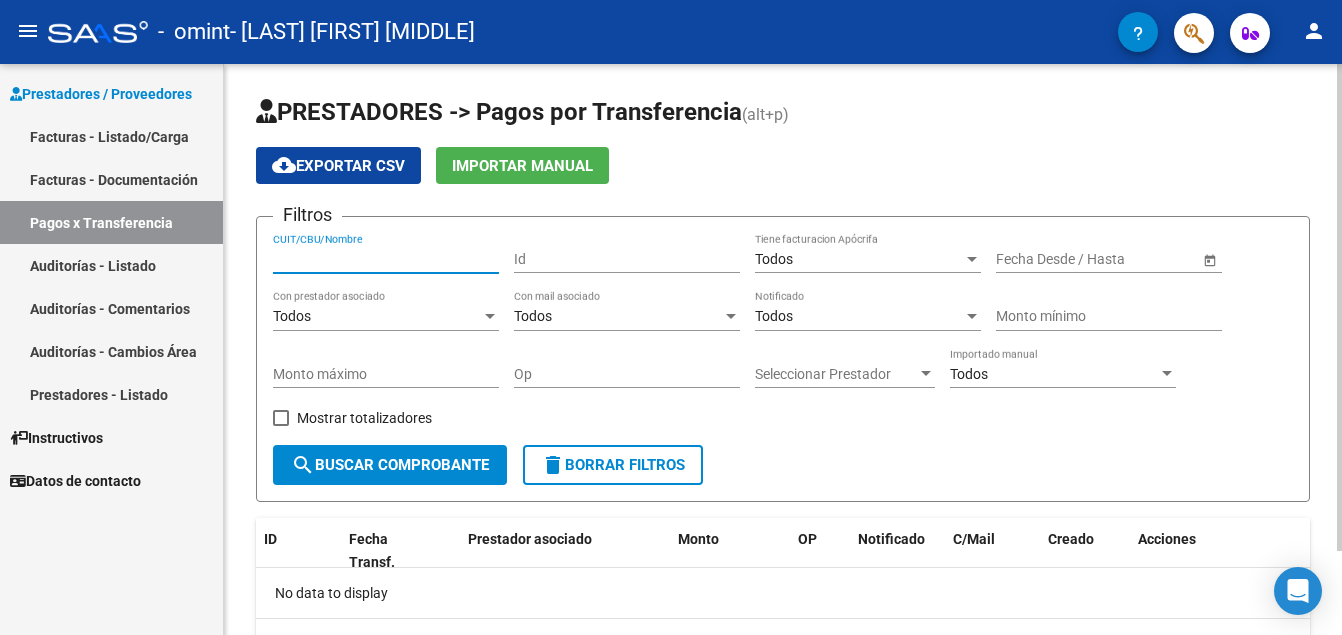 click on "CUIT/CBU/Nombre" at bounding box center [386, 259] 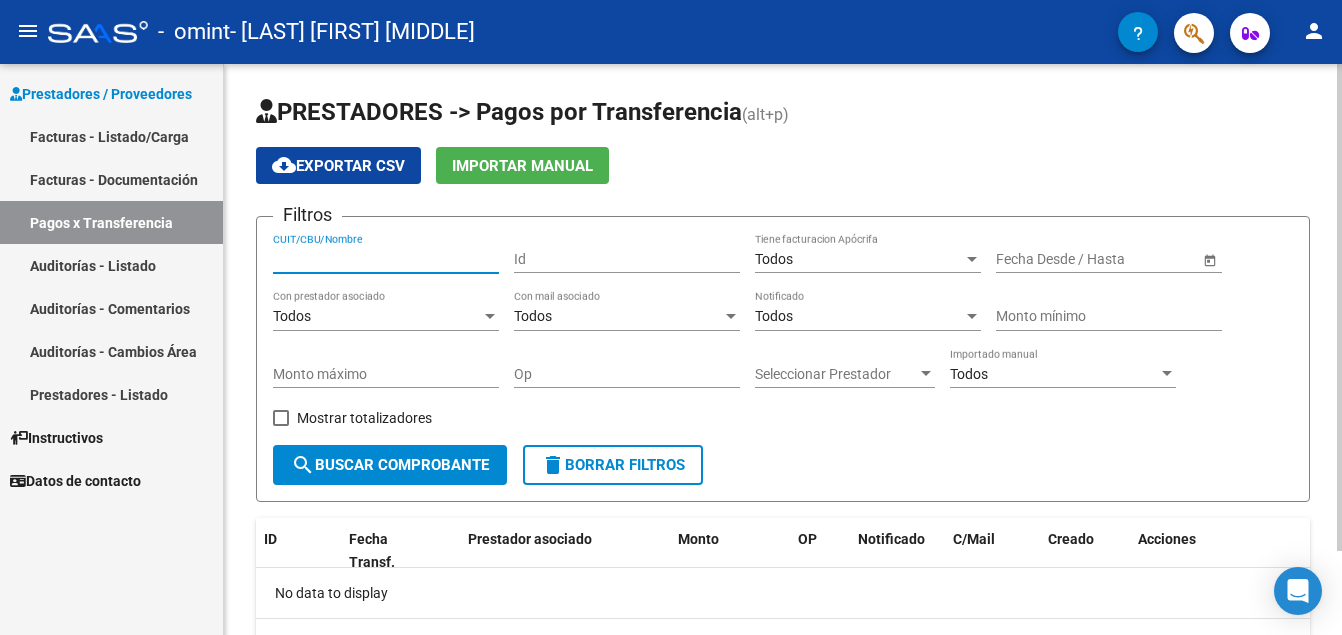 click on "cloud_download  Exportar CSV   Importar Manual" 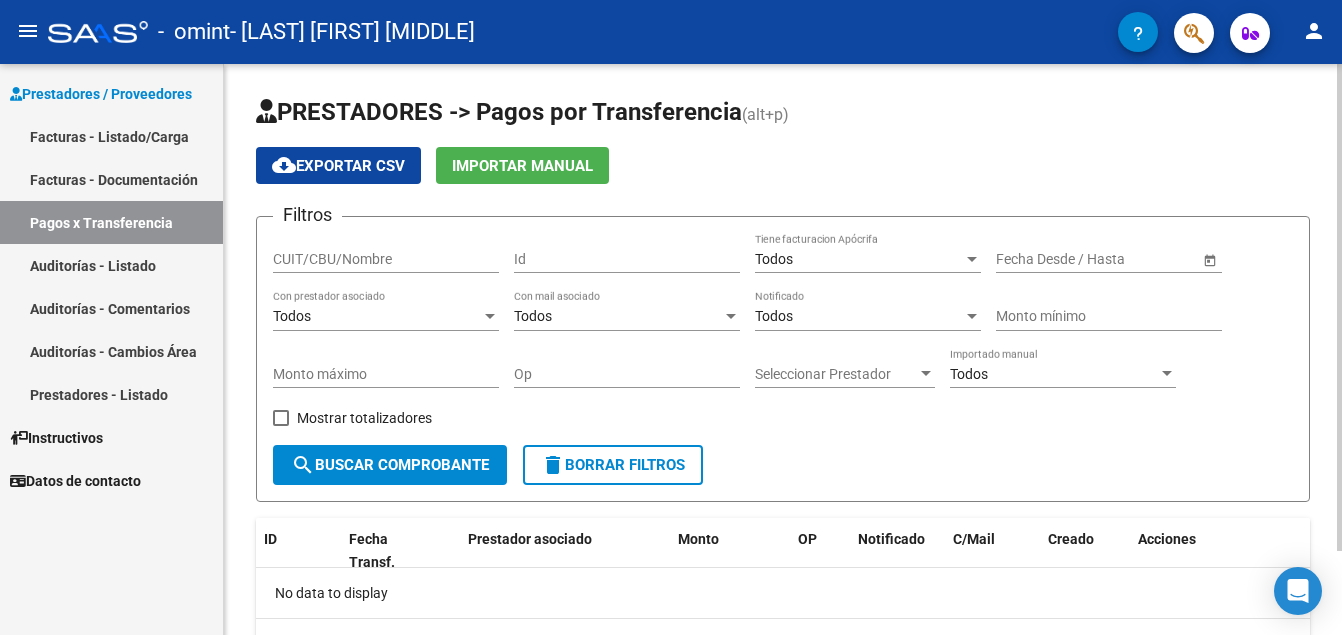 click on "CUIT/CBU/Nombre" at bounding box center (386, 259) 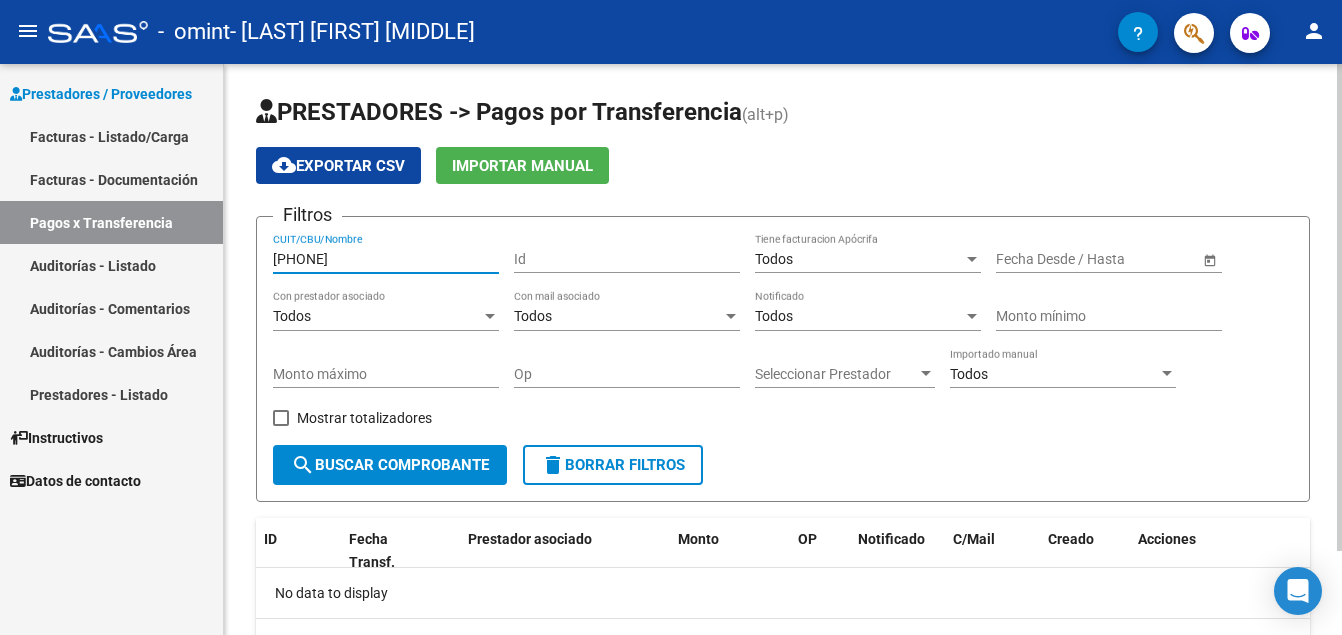 type on "[PHONE]" 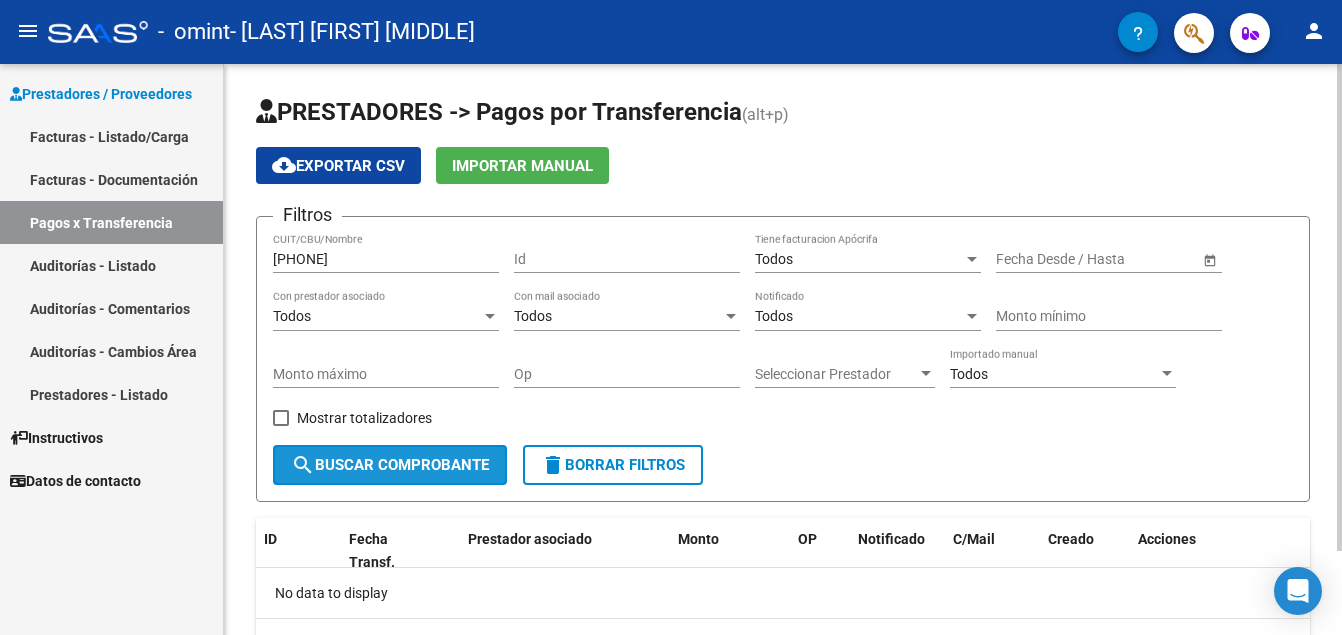 click on "search  Buscar Comprobante" 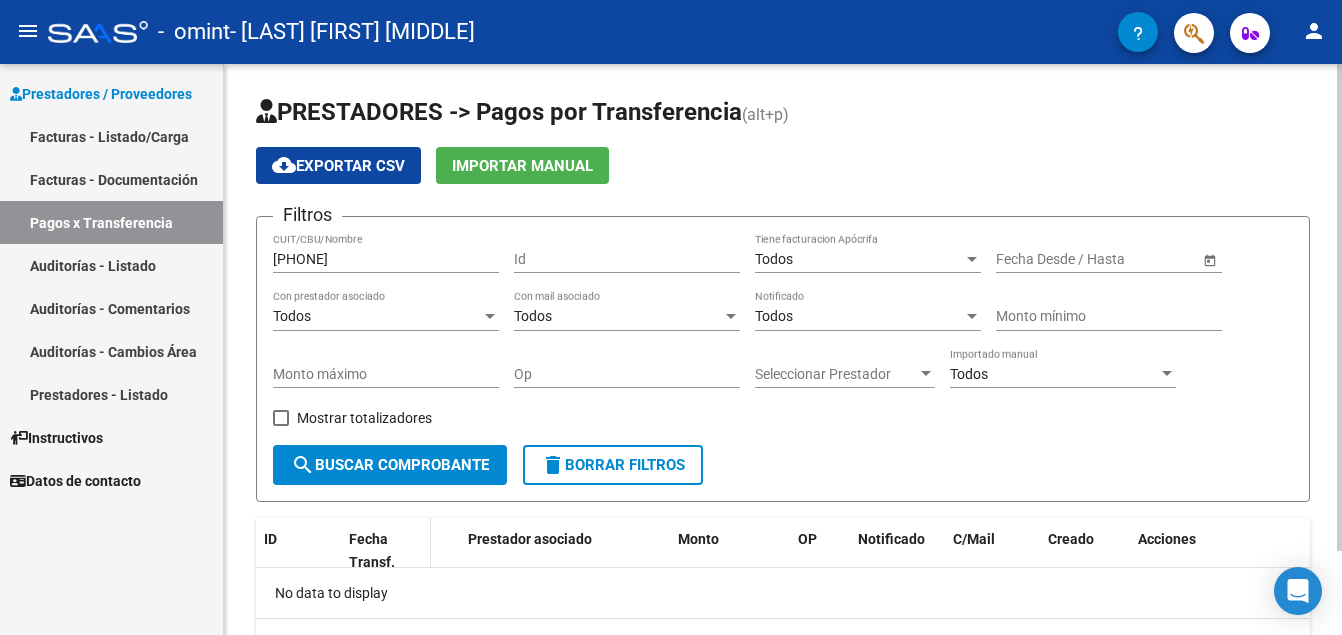 click on "Fecha Transf." 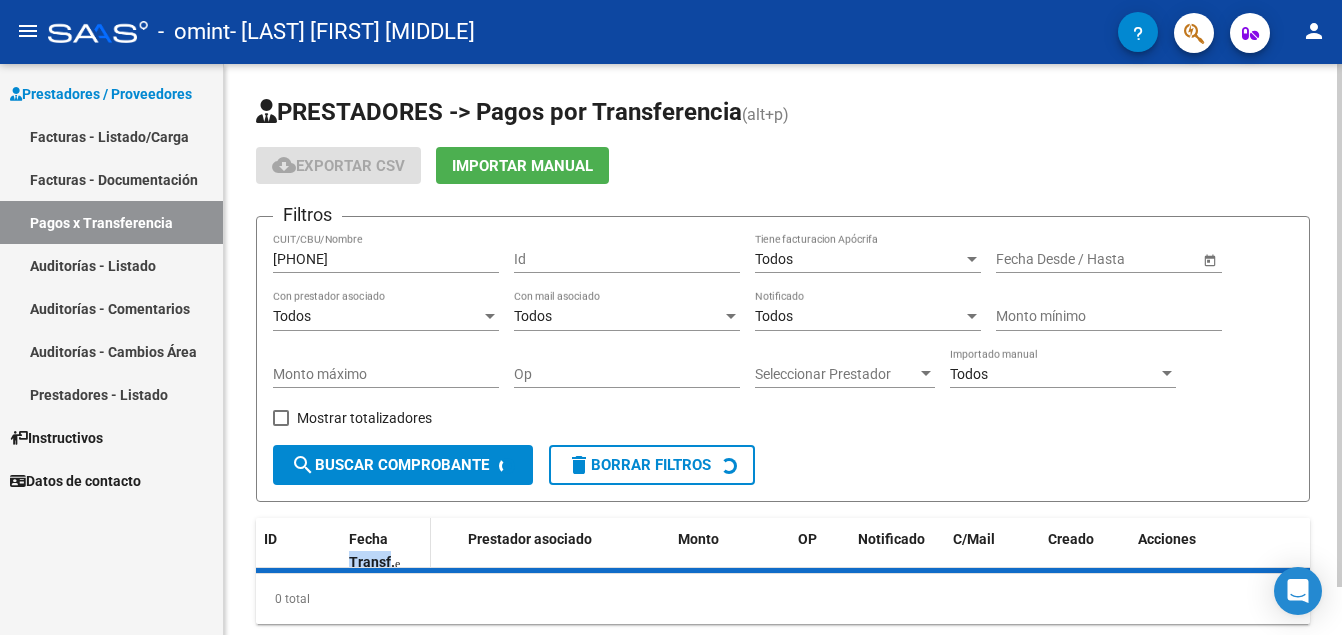 click on "Fecha Transf." 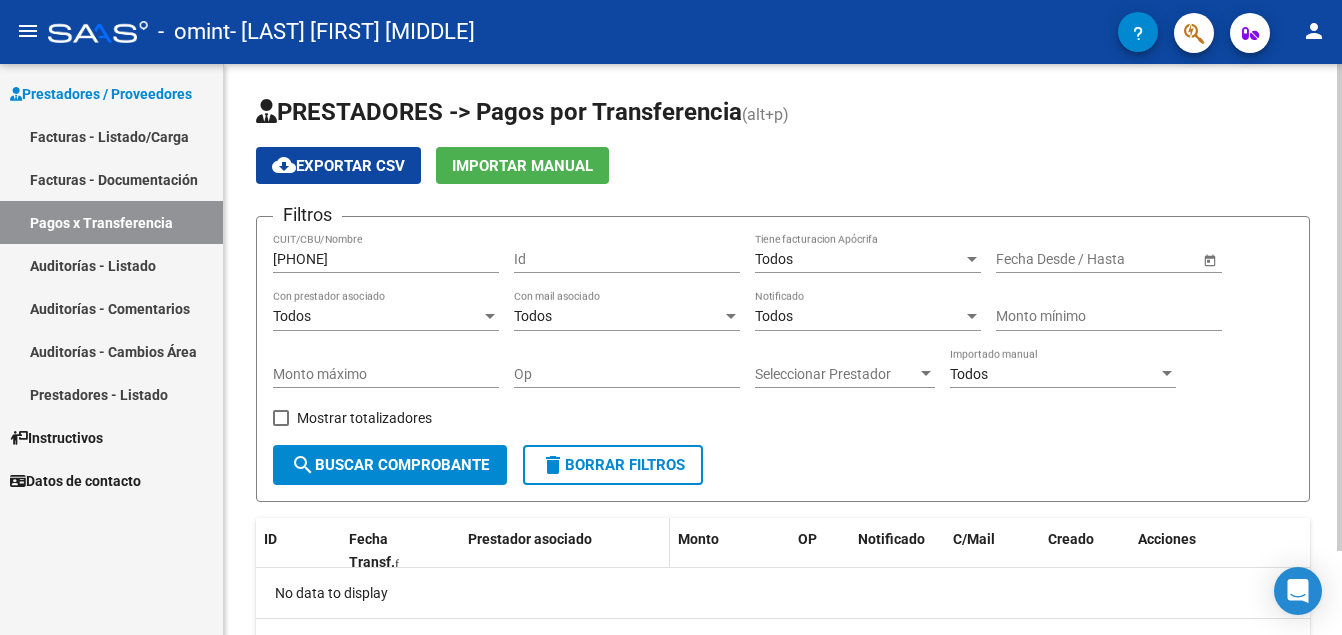 drag, startPoint x: 359, startPoint y: 561, endPoint x: 526, endPoint y: 544, distance: 167.86304 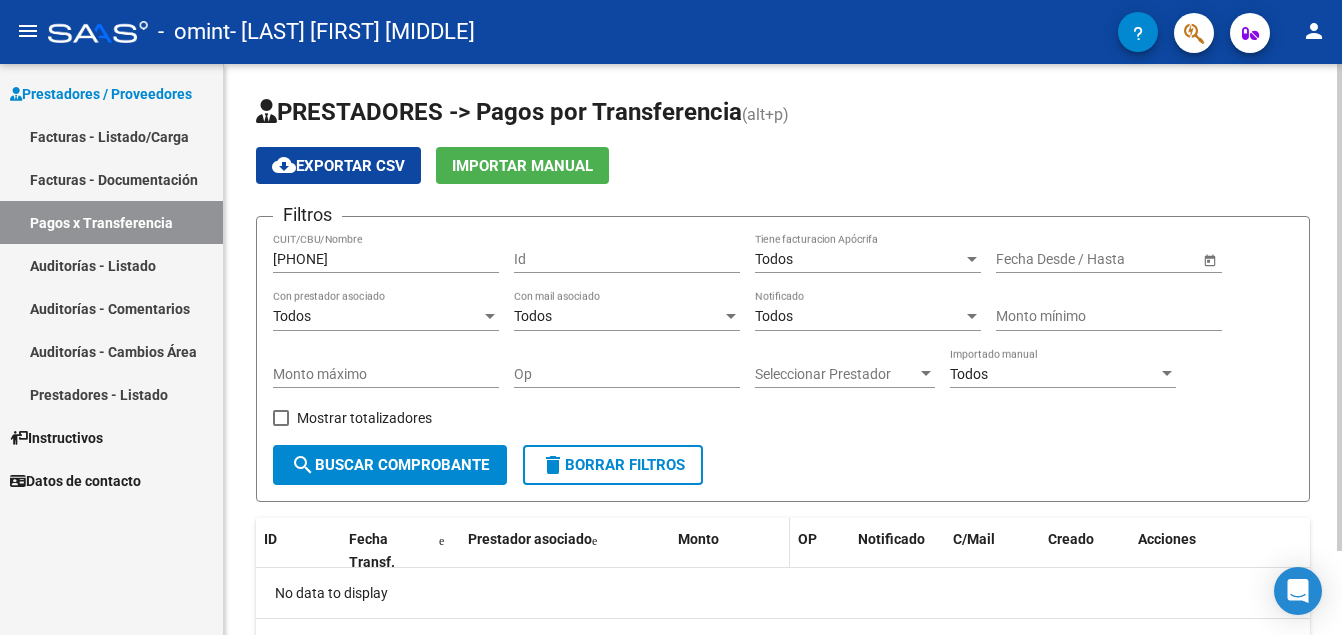 click on "Monto" 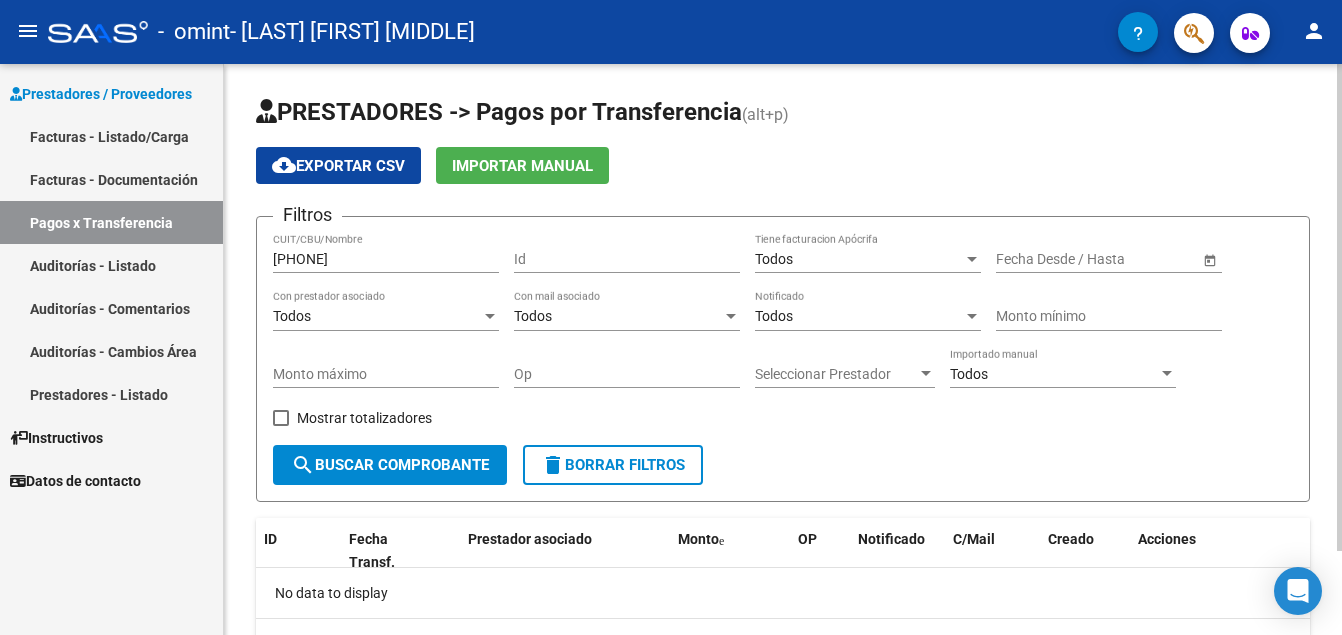scroll, scrollTop: 29, scrollLeft: 0, axis: vertical 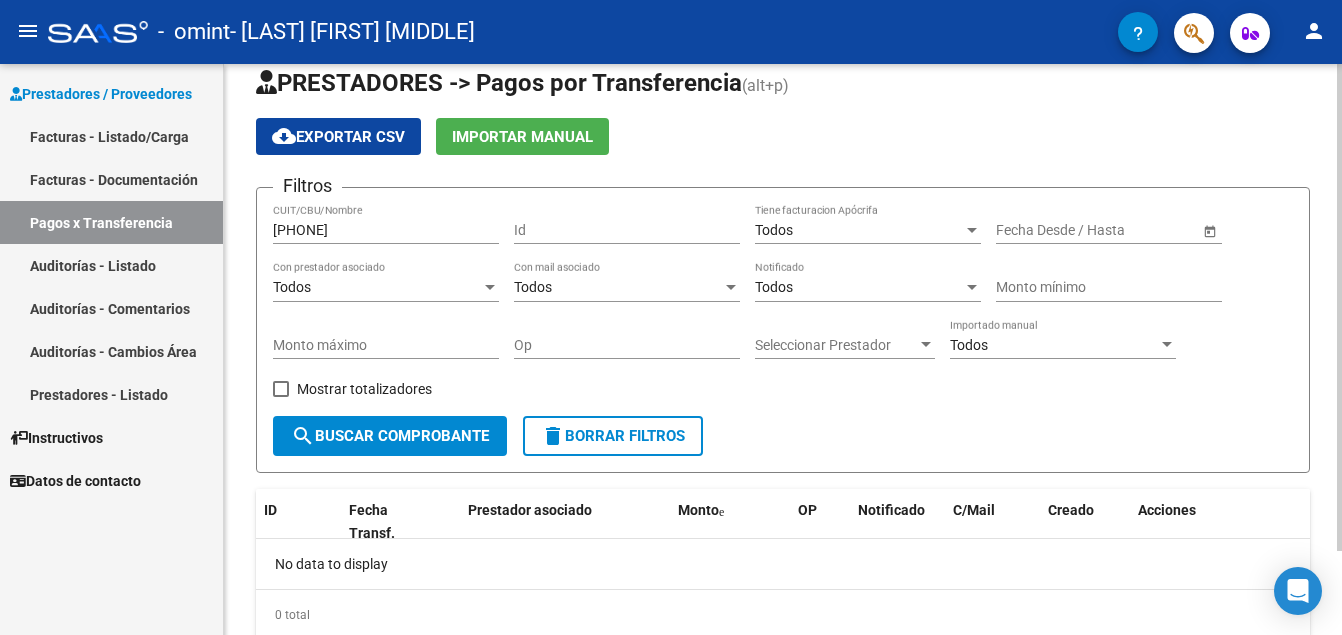 click on "PRESTADORES -> Pagos por Transferencia (alt+p) cloud_download  Exportar CSV   Importar Manual Filtros 23277692244 CUIT/CBU/Nombre Id Todos Tiene facturacion Apócrifa Start date – End date Fecha Desde / Hasta Todos Con prestador asociado Todos Con mail asociado Todos Notificado Monto mínimo Monto máximo Op Seleccionar Prestador Seleccionar Prestador Todos Importado manual    Mostrar totalizadores  search  Buscar Comprobante  delete  Borrar Filtros  ID Fecha Transf. Prestador asociado Monto OP Notificado C/Mail Creado Acciones No data to display  0 total   1" 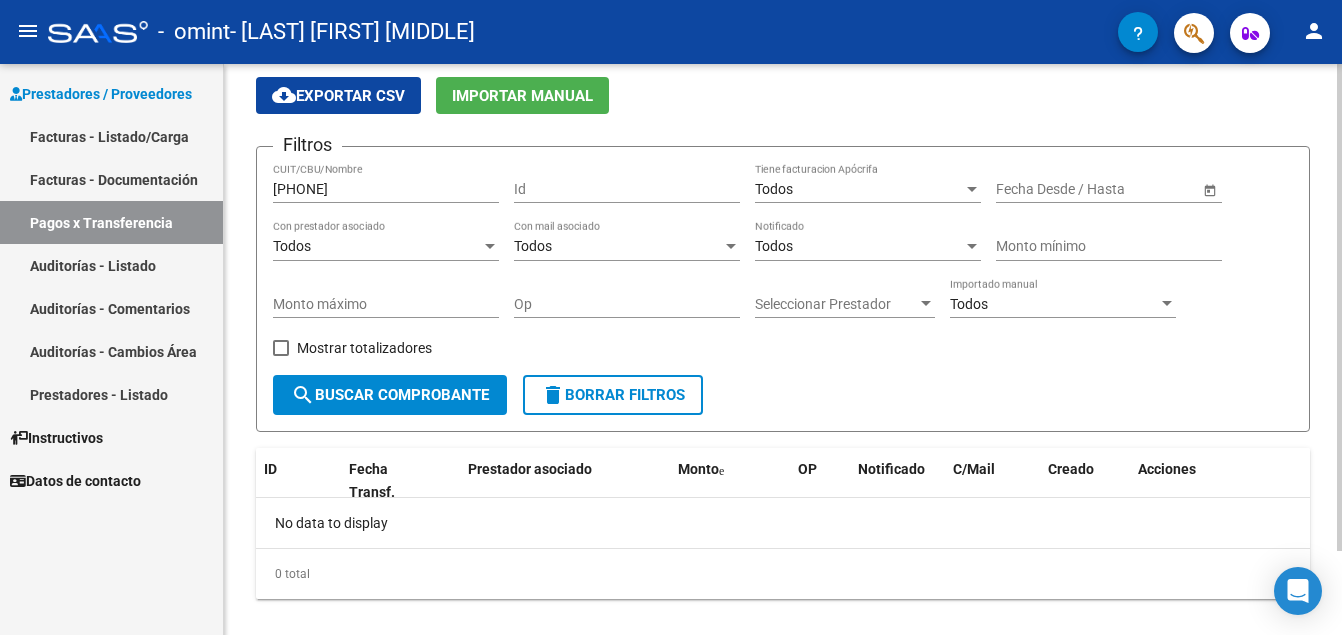 scroll, scrollTop: 98, scrollLeft: 0, axis: vertical 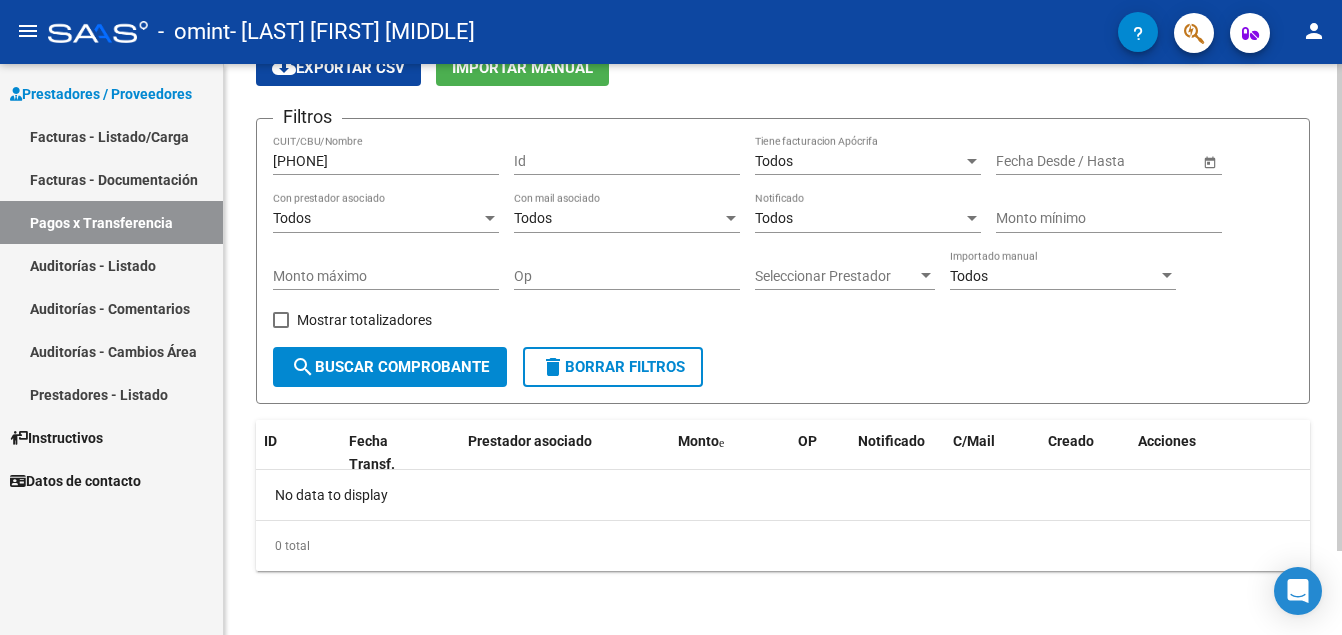 click on "PRESTADORES -> Pagos por Transferencia (alt+p) cloud_download  Exportar CSV   Importar Manual Filtros 23277692244 CUIT/CBU/Nombre Id Todos Tiene facturacion Apócrifa Start date – End date Fecha Desde / Hasta Todos Con prestador asociado Todos Con mail asociado Todos Notificado Monto mínimo Monto máximo Op Seleccionar Prestador Seleccionar Prestador Todos Importado manual    Mostrar totalizadores  search  Buscar Comprobante  delete  Borrar Filtros  ID Fecha Transf. Prestador asociado Monto OP Notificado C/Mail Creado Acciones No data to display  0 total   1" 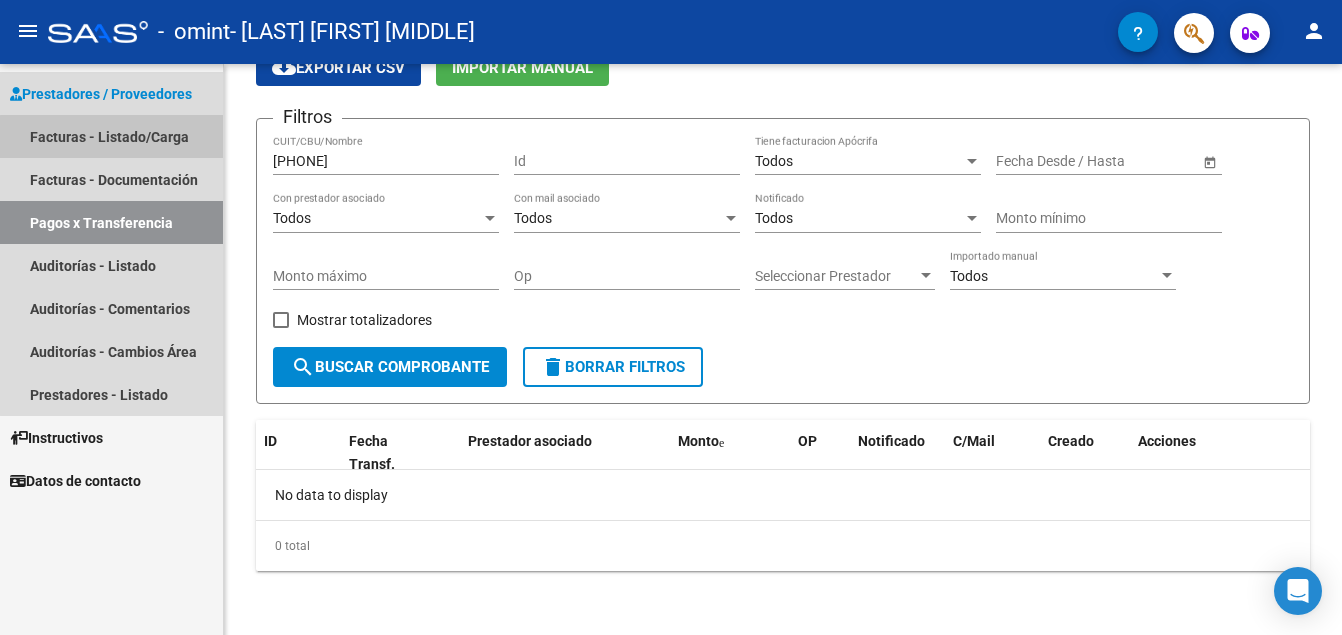 click on "Facturas - Listado/Carga" at bounding box center (111, 136) 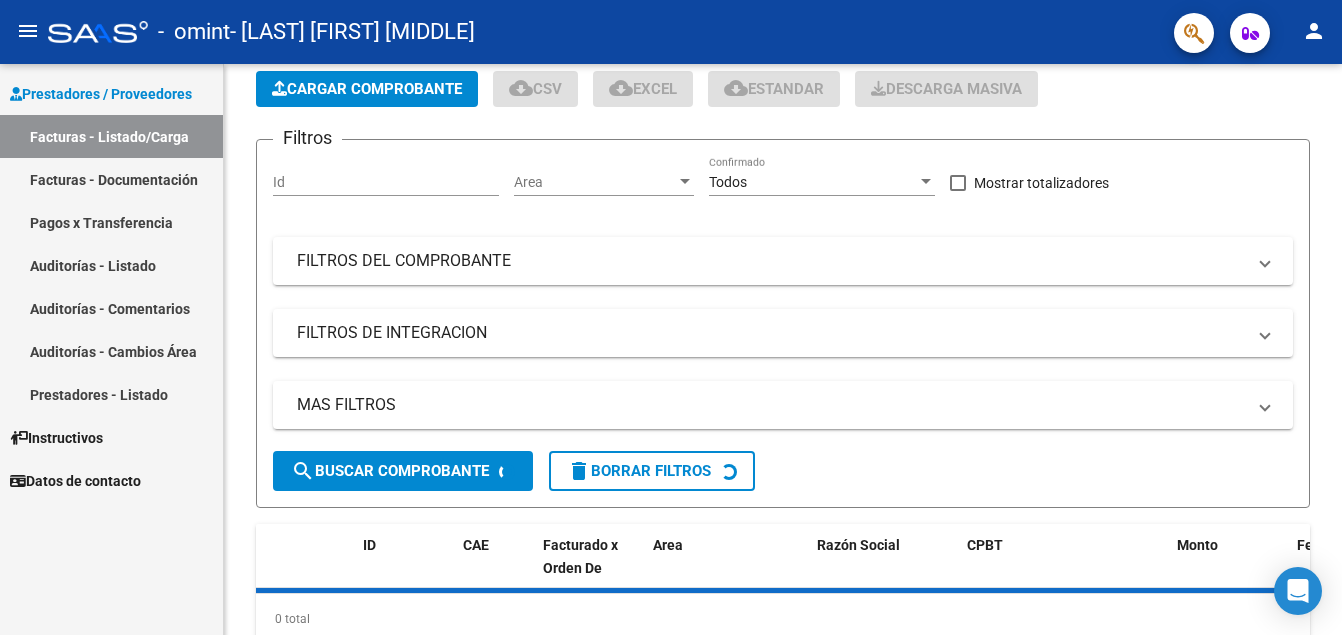 scroll, scrollTop: 0, scrollLeft: 0, axis: both 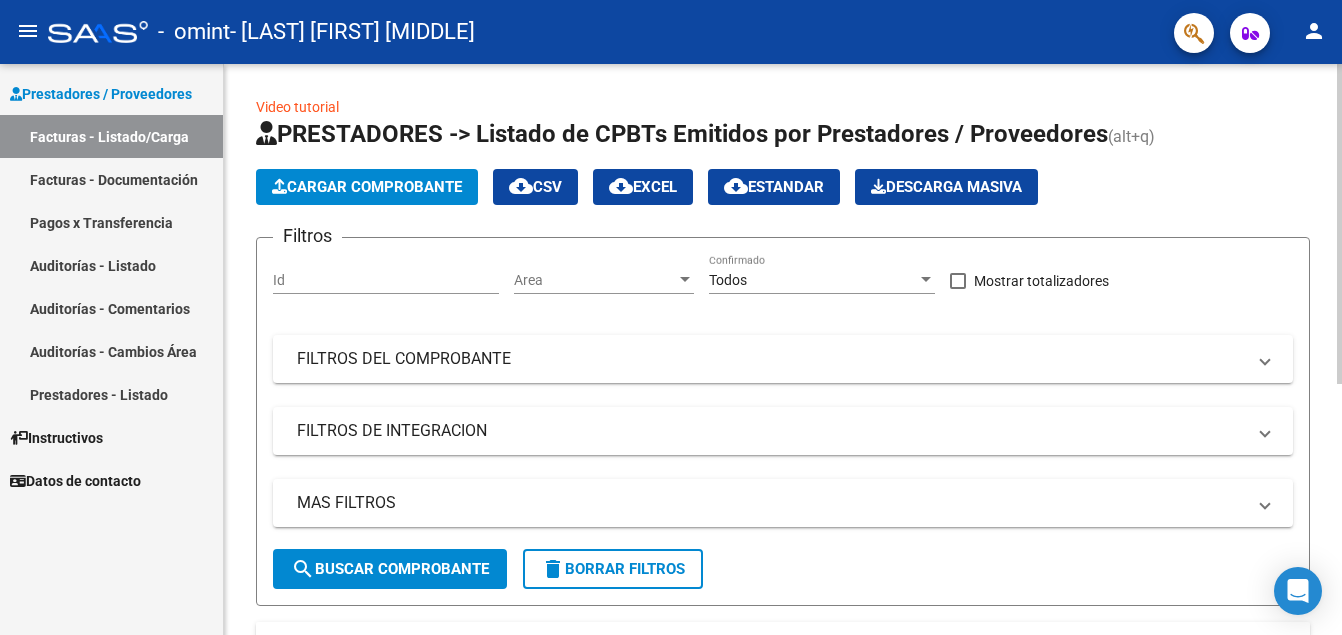 click on "search  Buscar Comprobante" 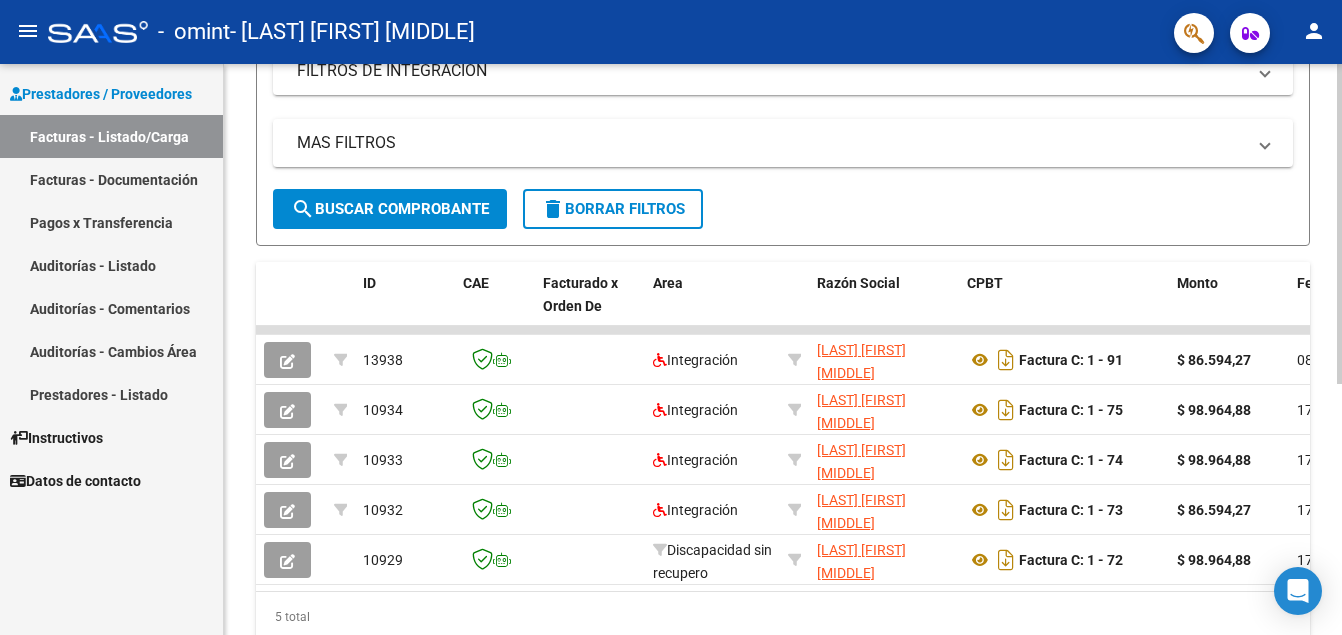 scroll, scrollTop: 362, scrollLeft: 0, axis: vertical 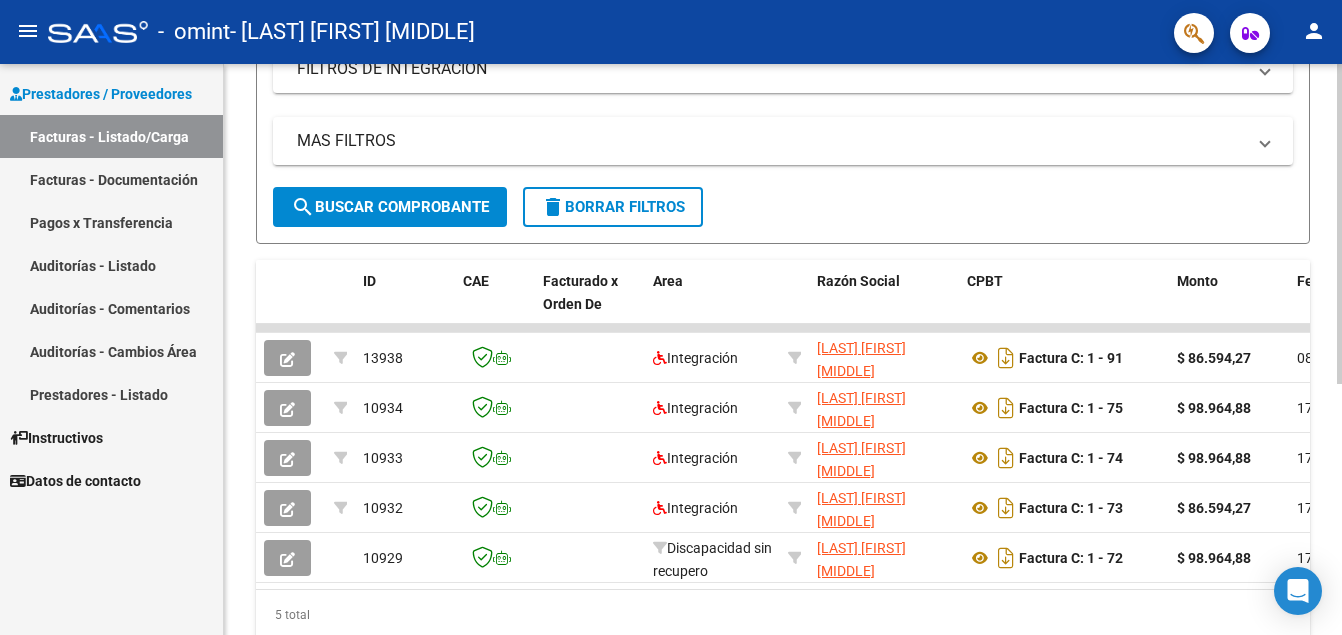 click 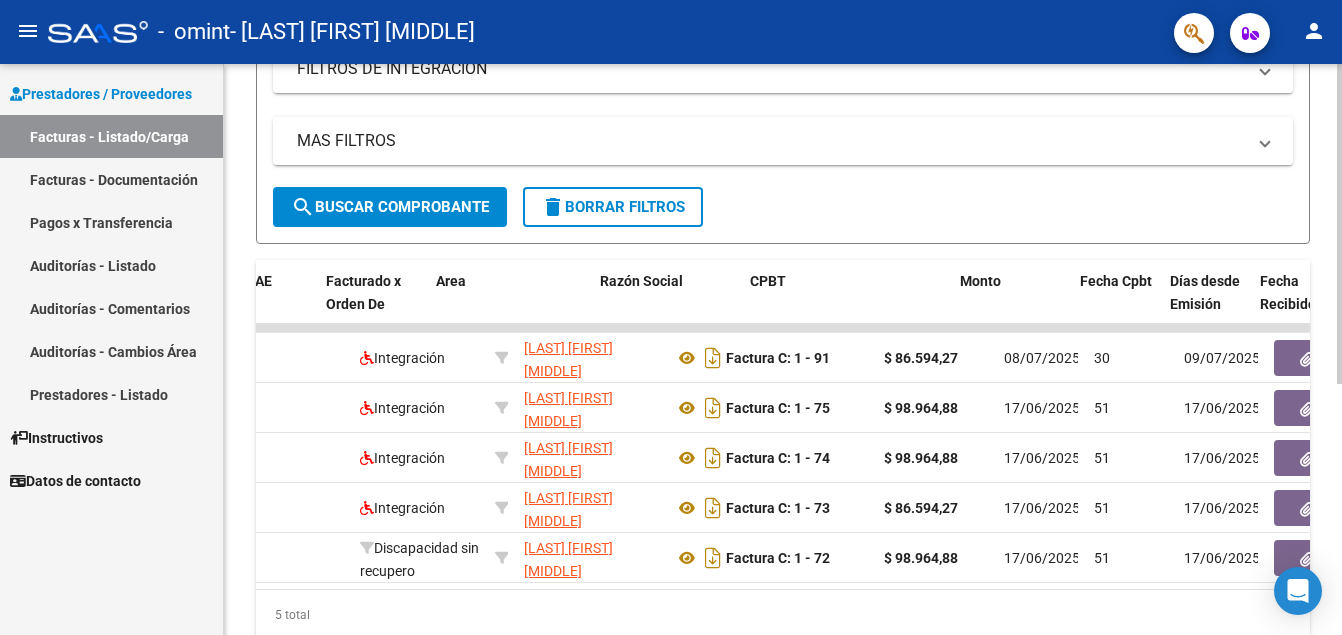 scroll, scrollTop: 0, scrollLeft: 0, axis: both 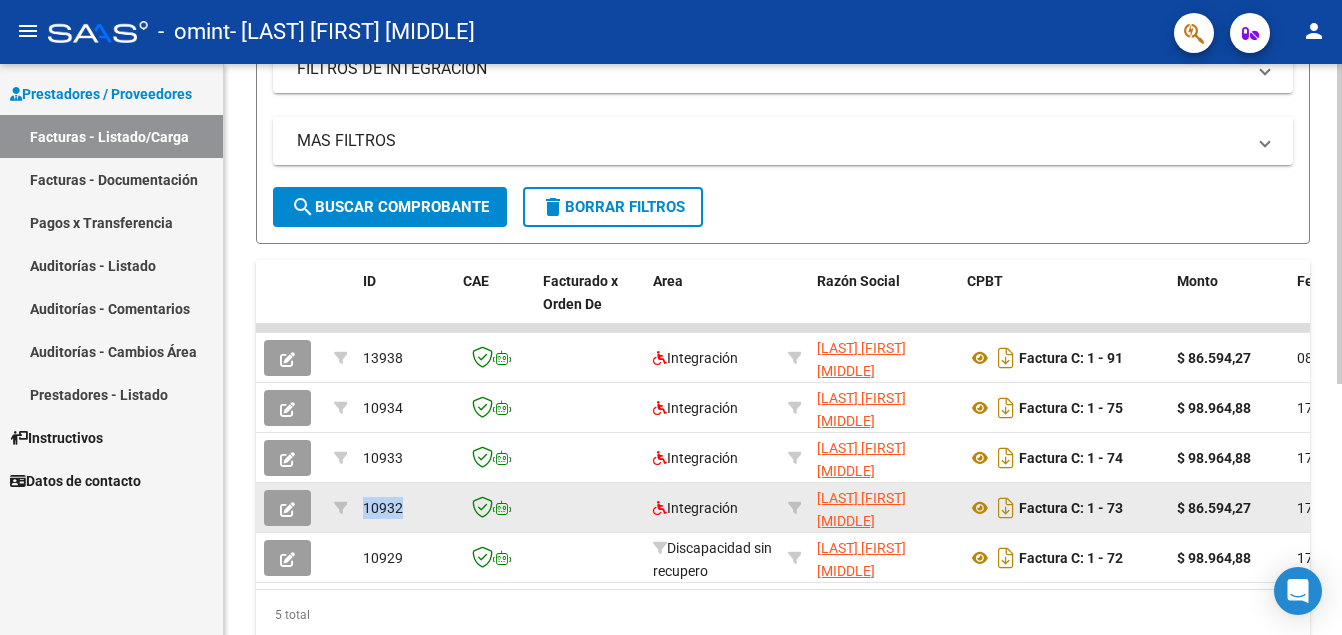 drag, startPoint x: 399, startPoint y: 503, endPoint x: 354, endPoint y: 499, distance: 45.17743 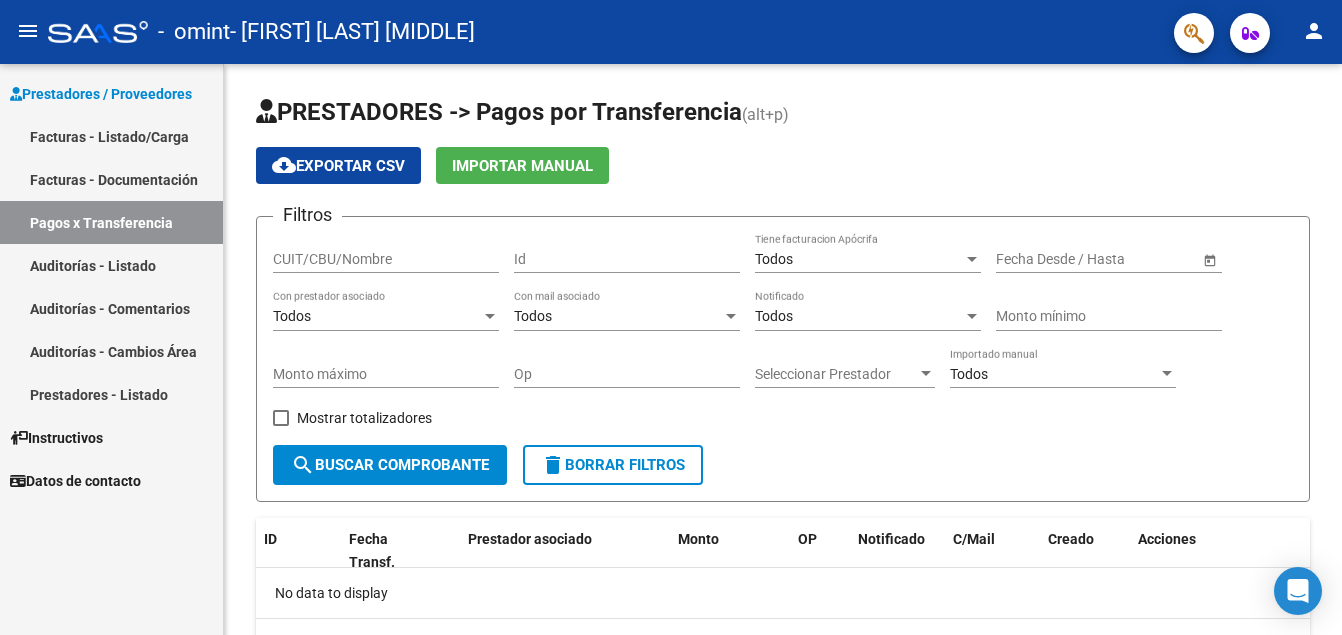 scroll, scrollTop: 0, scrollLeft: 0, axis: both 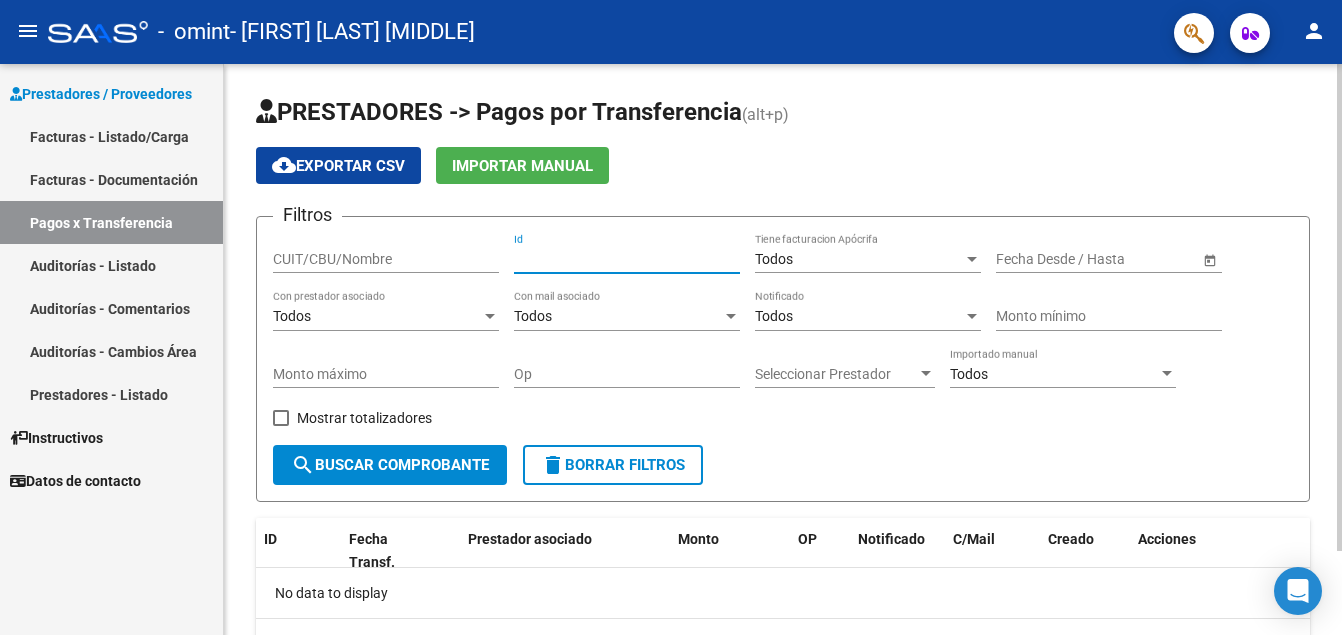paste on "10932" 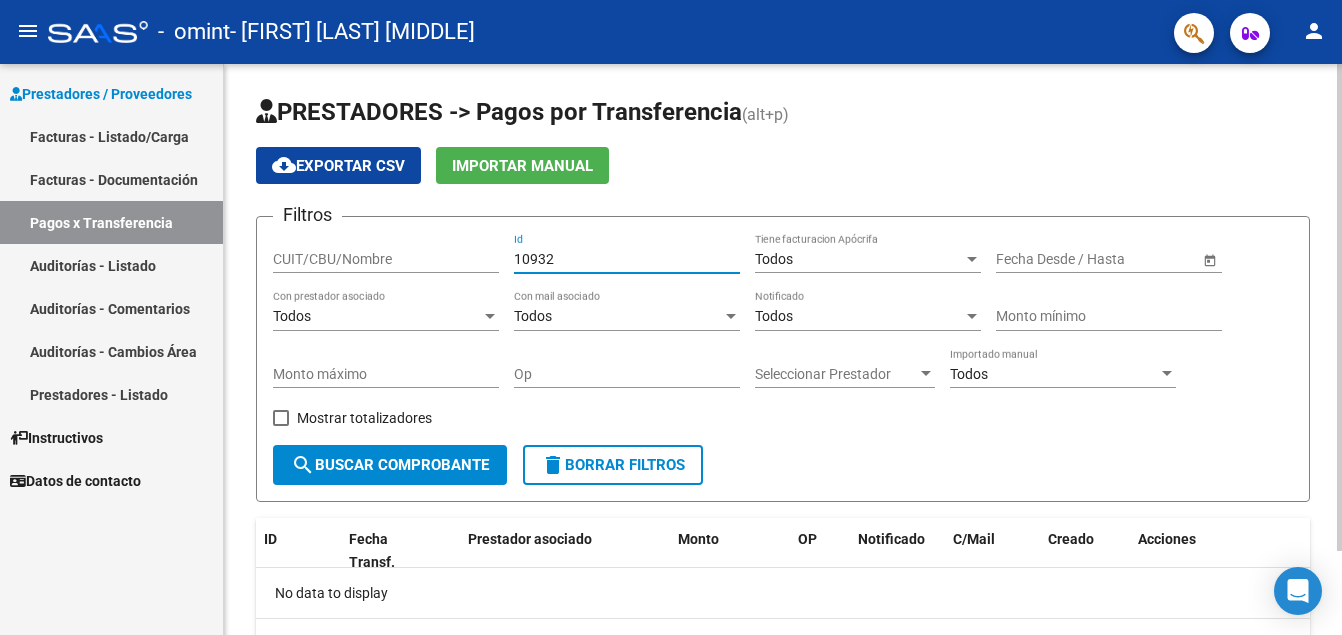 type on "10932" 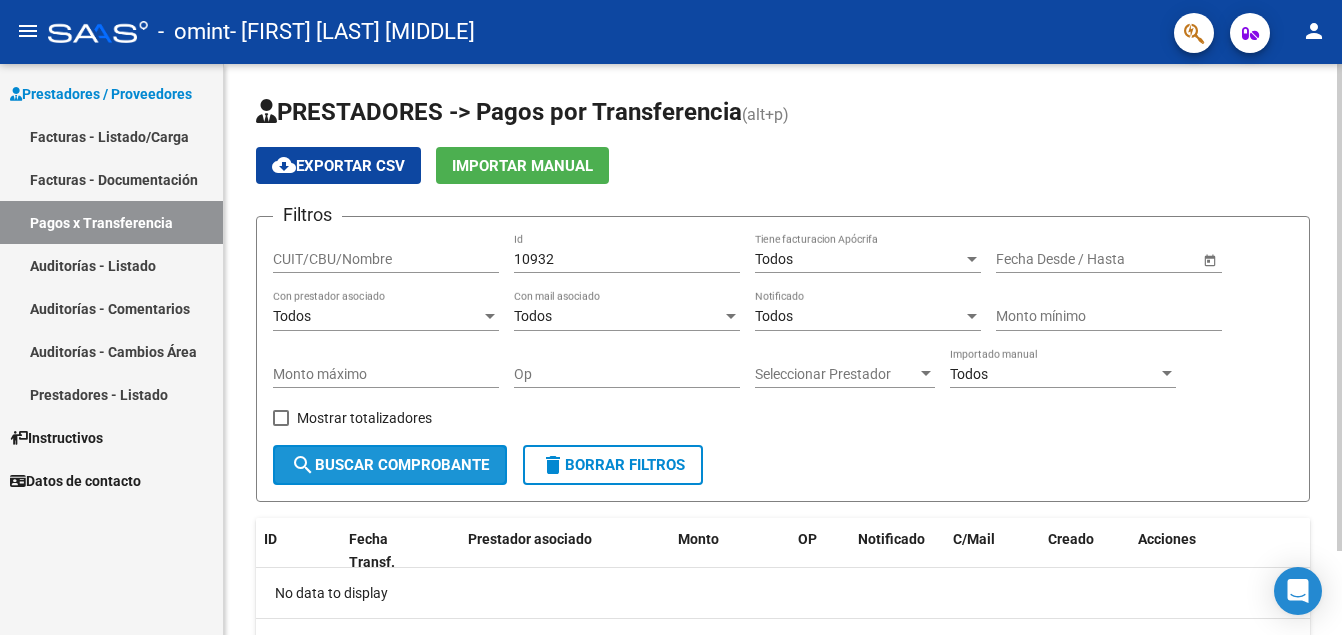 click on "search  Buscar Comprobante" 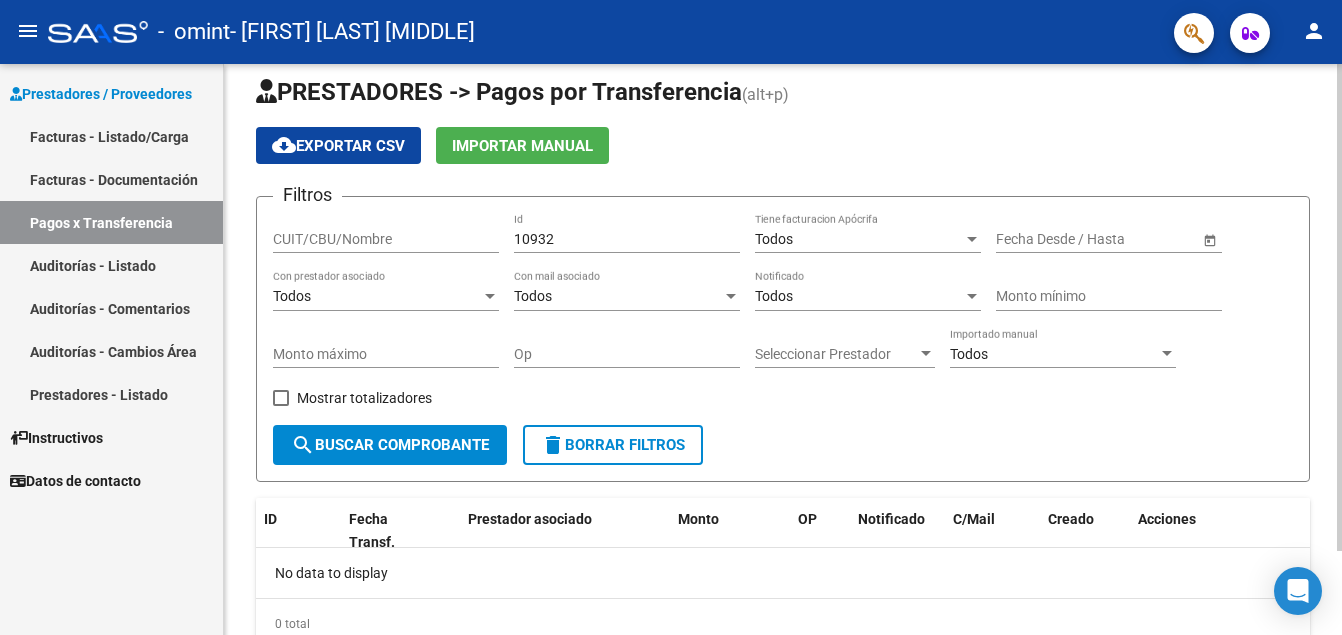 scroll, scrollTop: 0, scrollLeft: 0, axis: both 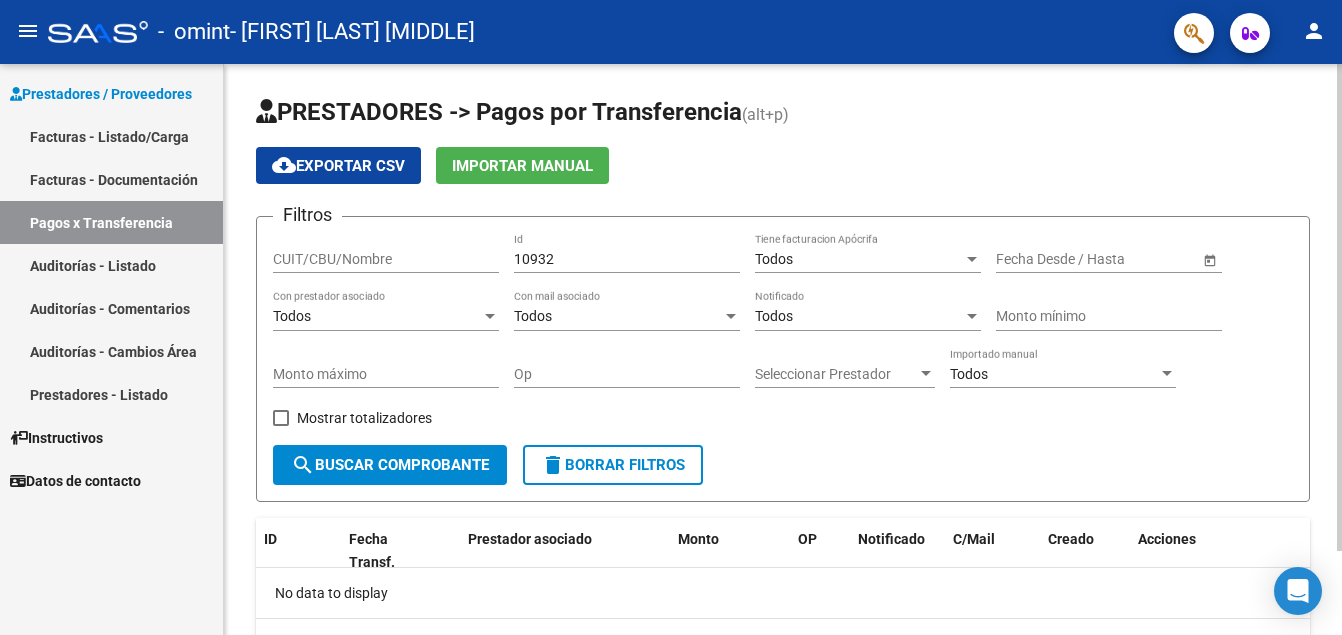 click 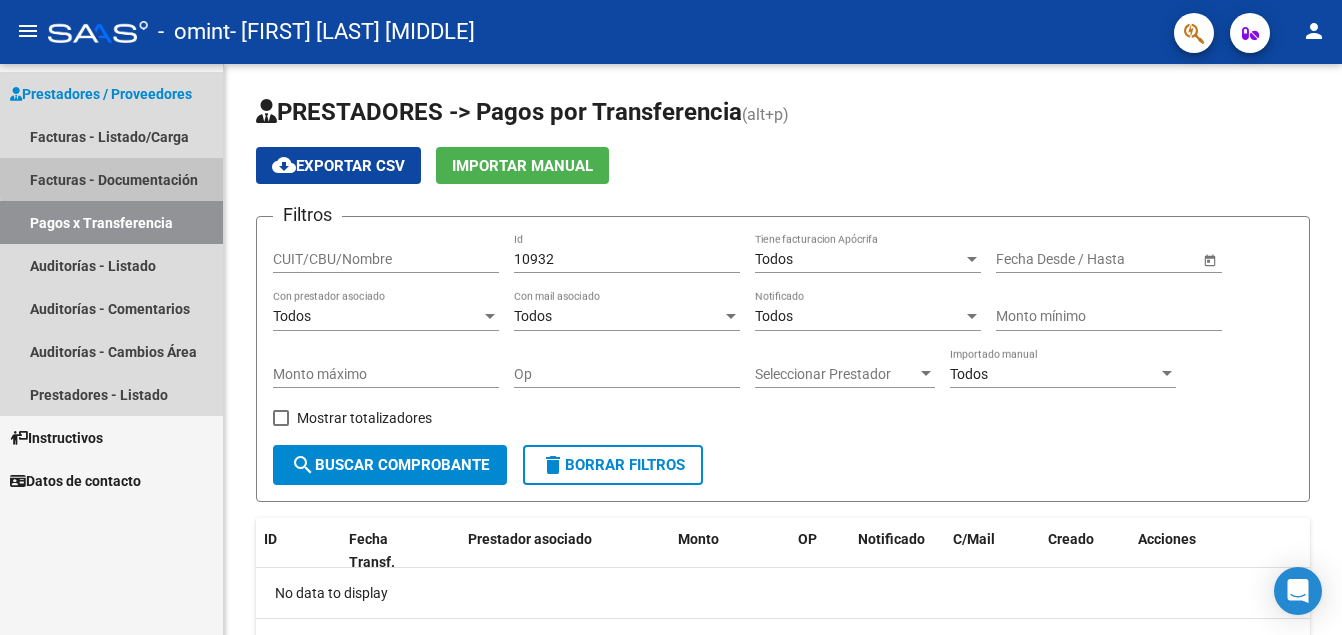 click on "Facturas - Documentación" at bounding box center (111, 179) 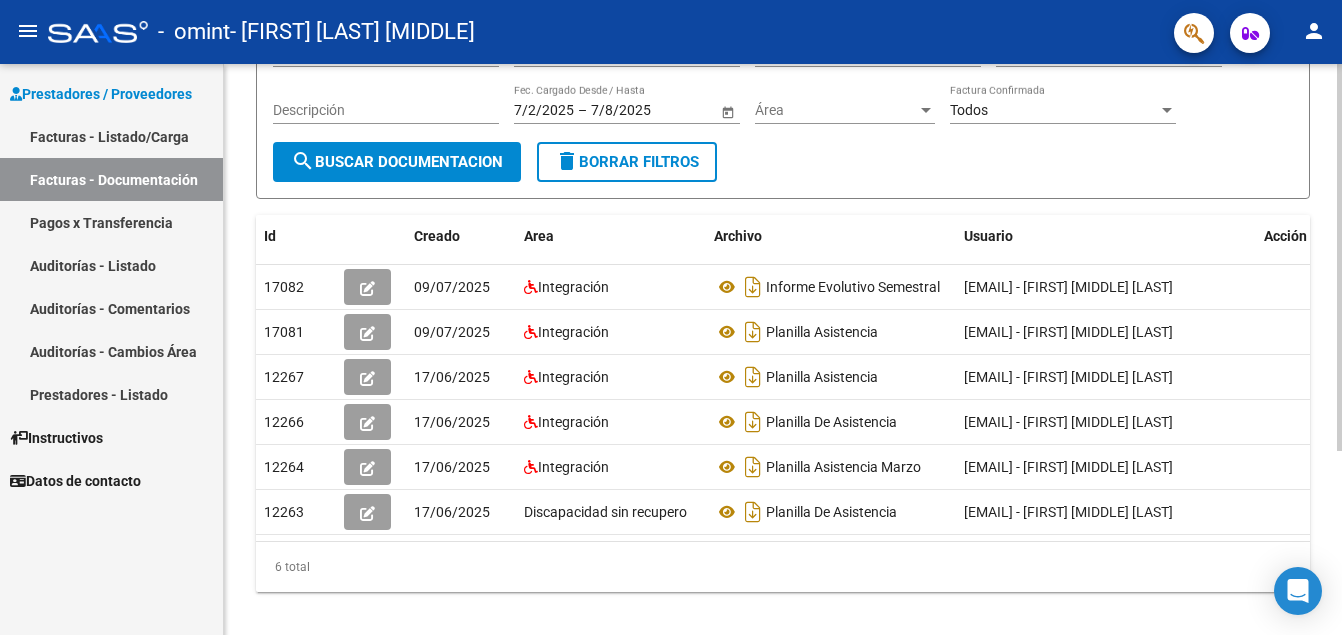scroll, scrollTop: 211, scrollLeft: 0, axis: vertical 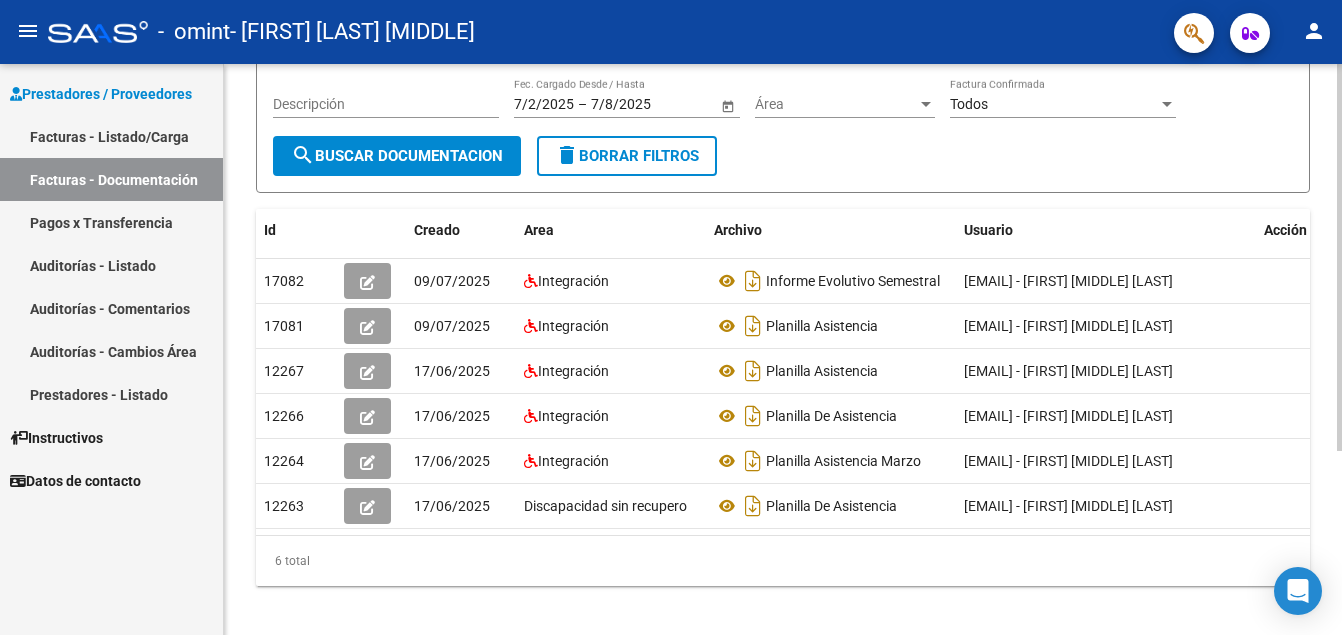 click on "menu -   omint   - [FIRST] [LAST] [MIDDLE] person    Prestadores / Proveedores Facturas - Listado/Carga Facturas - Documentación Pagos x Transferencia Auditorías - Listado Auditorías - Comentarios Auditorías - Cambios Área Prestadores - Listado    Instructivos    Datos de contacto  PRESTADORES -> Comprobantes - Documentación Respaldatoria cloud_download  Exportar CSV   Descarga Masiva
Filtros Id CUIT / Razón Social Pto. Venta Nro. Comprobante Descripción [DATE] [DATE] – [DATE] [DATE] Fec. Cargado Desde / Hasta Área Área Todos Factura Confirmada search  Buscar Documentacion  delete  Borrar Filtros  Id Creado Area Archivo Usuario Acción 17082
09/07/2025 Integración Informe Evolutivo Semestral  [EMAIL] - [FIRST] [MIDDLE]  [LAST]  17081
09/07/2025 Integración Planilla Asistencia  [EMAIL] - [FIRST] [MIDDLE]  [LAST]  12267
17/06/2025 Integración Planilla Asistencia  [EMAIL] - [FIRST] [MIDDLE]  [LAST]  12266
12264" at bounding box center (671, 317) 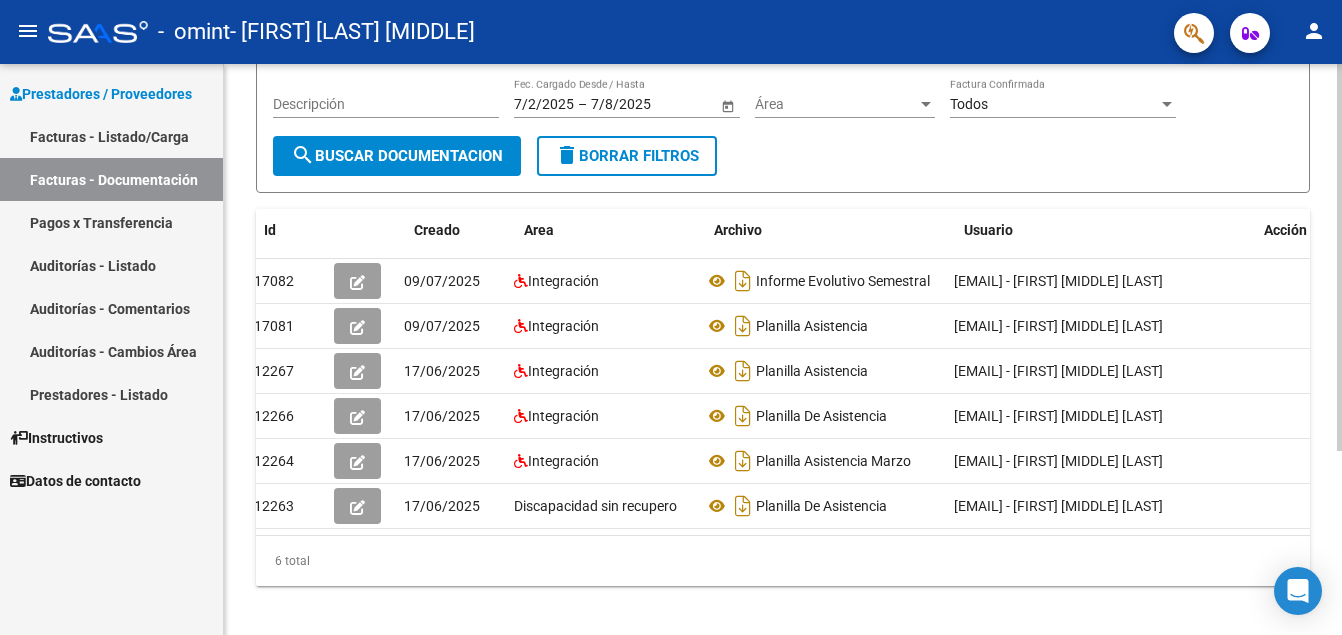 scroll, scrollTop: 0, scrollLeft: 0, axis: both 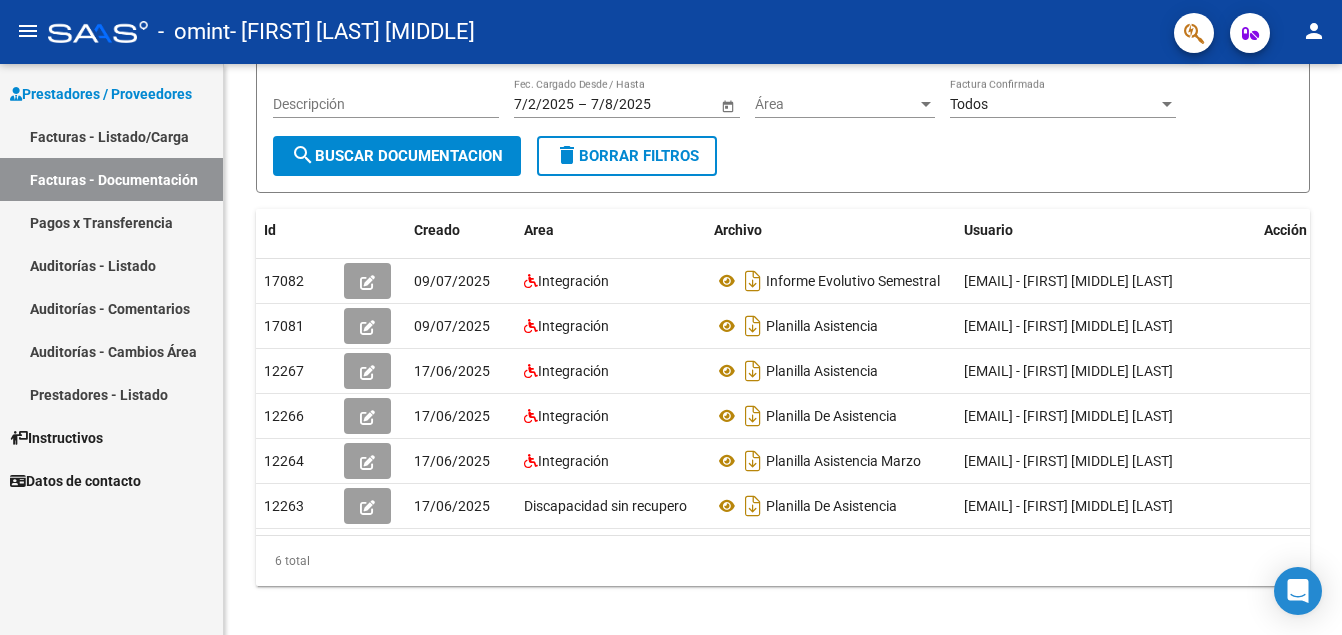 click on "Pagos x Transferencia" at bounding box center [111, 222] 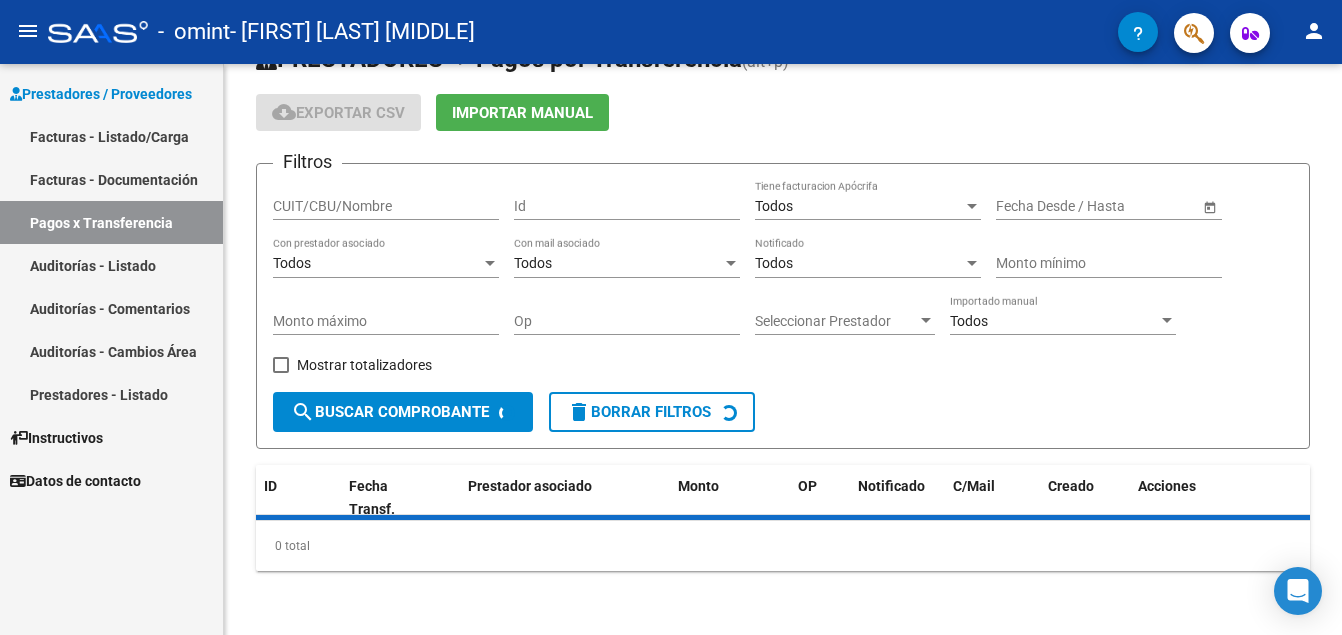 scroll, scrollTop: 98, scrollLeft: 0, axis: vertical 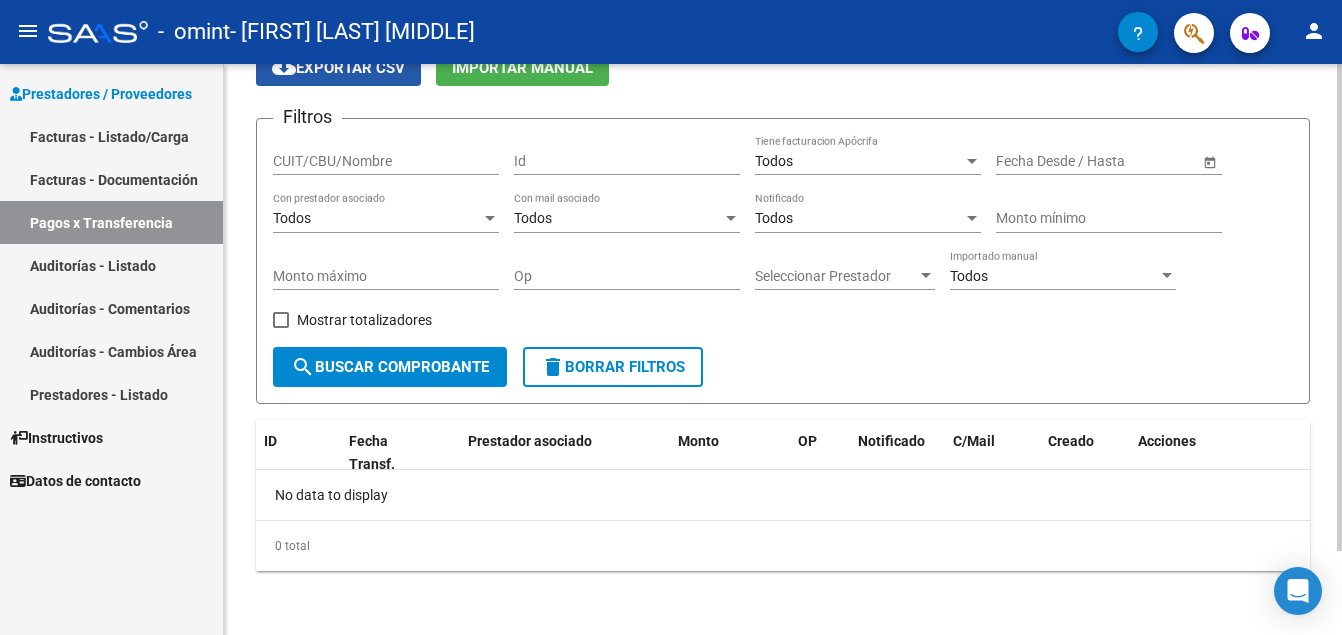 click on "cloud_download  Exportar CSV" 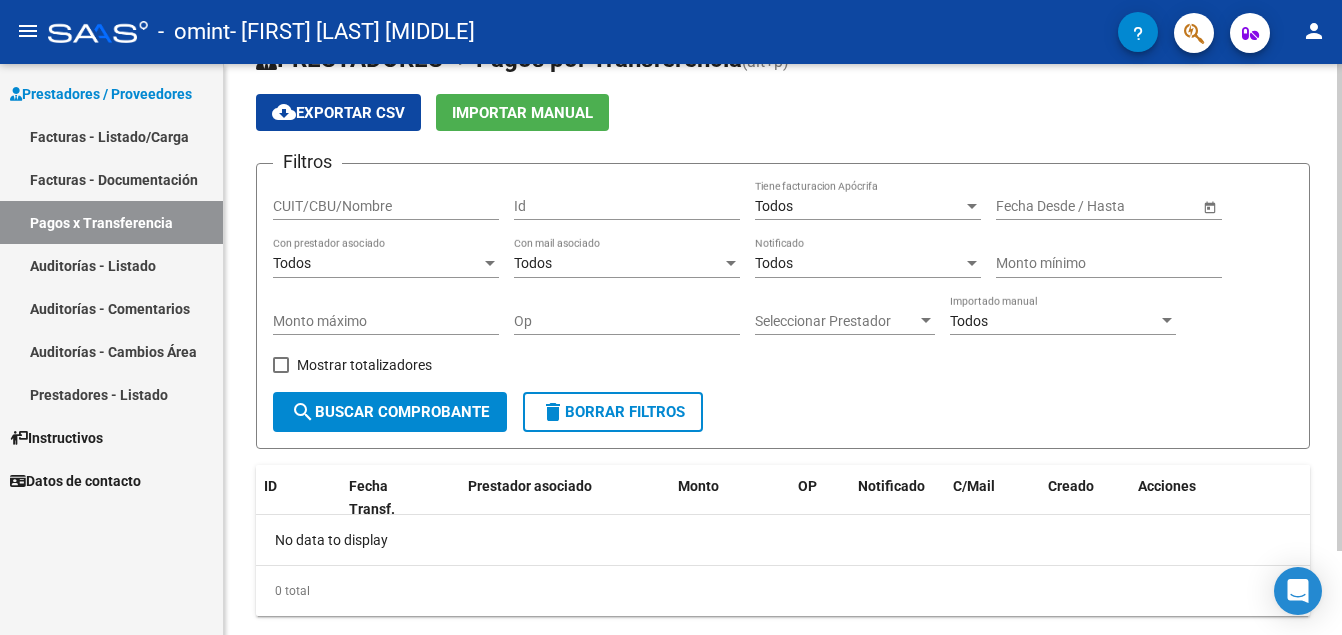 scroll, scrollTop: 98, scrollLeft: 0, axis: vertical 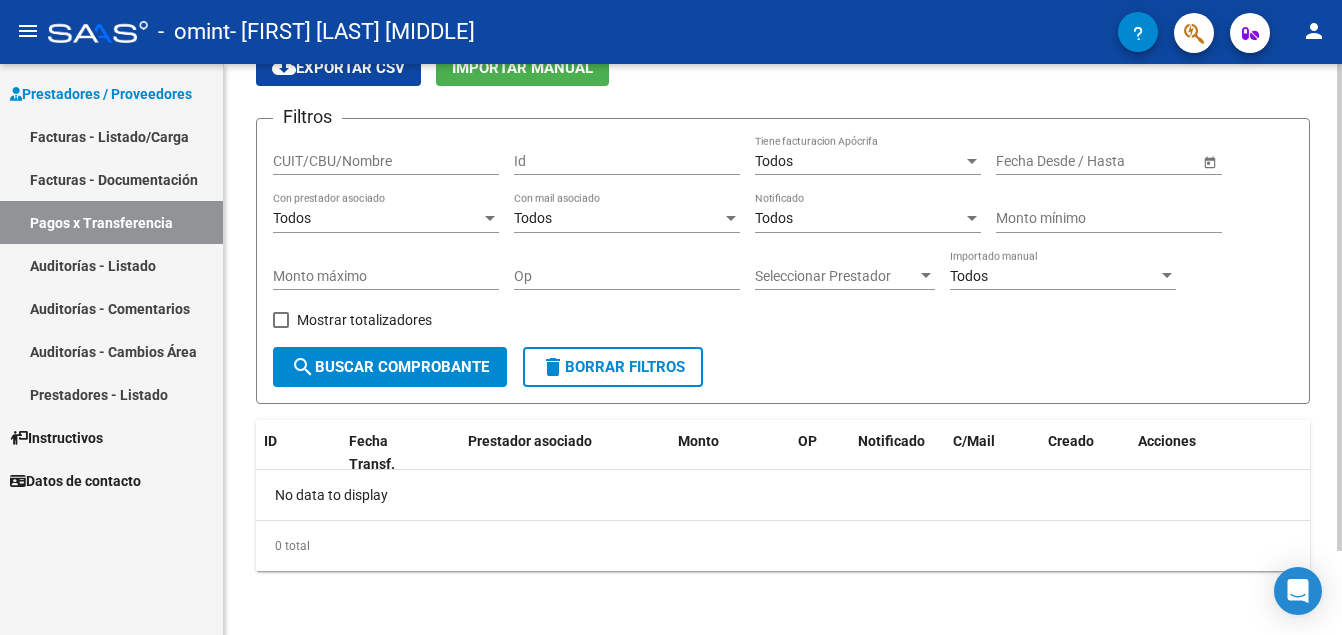 click on "Filtros CUIT/CBU/Nombre Id Todos Tiene facturacion Apócrifa Start date – End date Fecha Desde / Hasta Todos Con prestador asociado Todos Con mail asociado Todos Notificado Monto mínimo Monto máximo Op Seleccionar Prestador Seleccionar Prestador Todos Importado manual    Mostrar totalizadores" 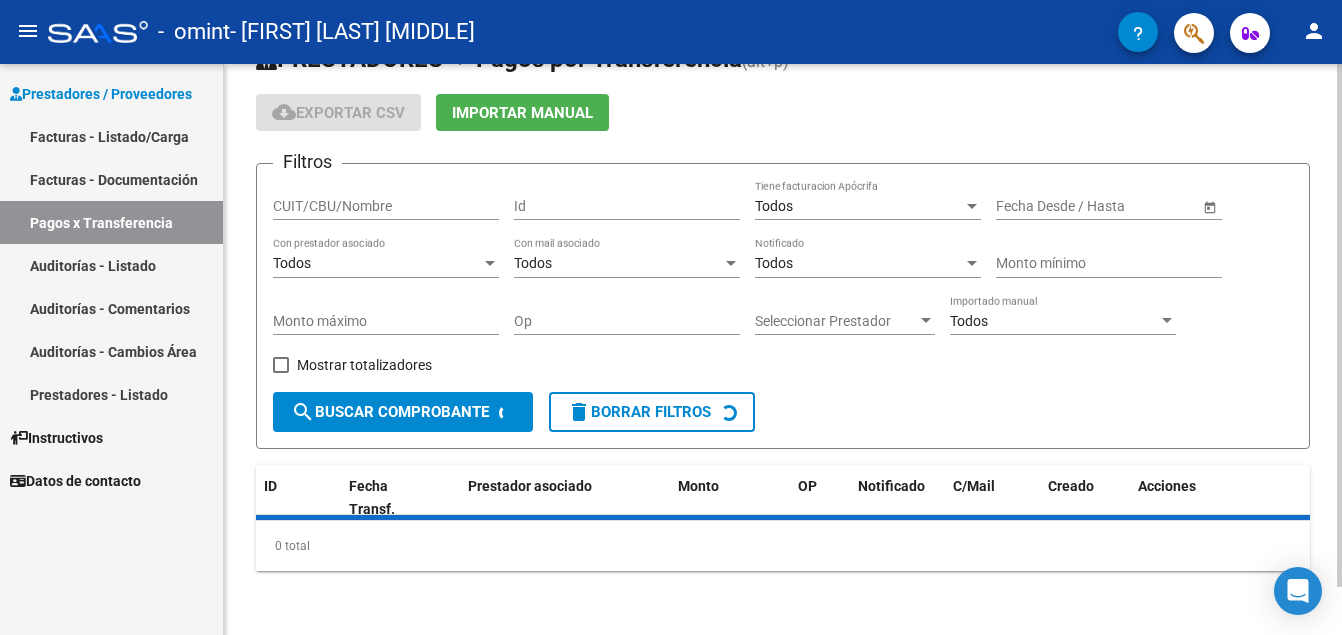 scroll, scrollTop: 98, scrollLeft: 0, axis: vertical 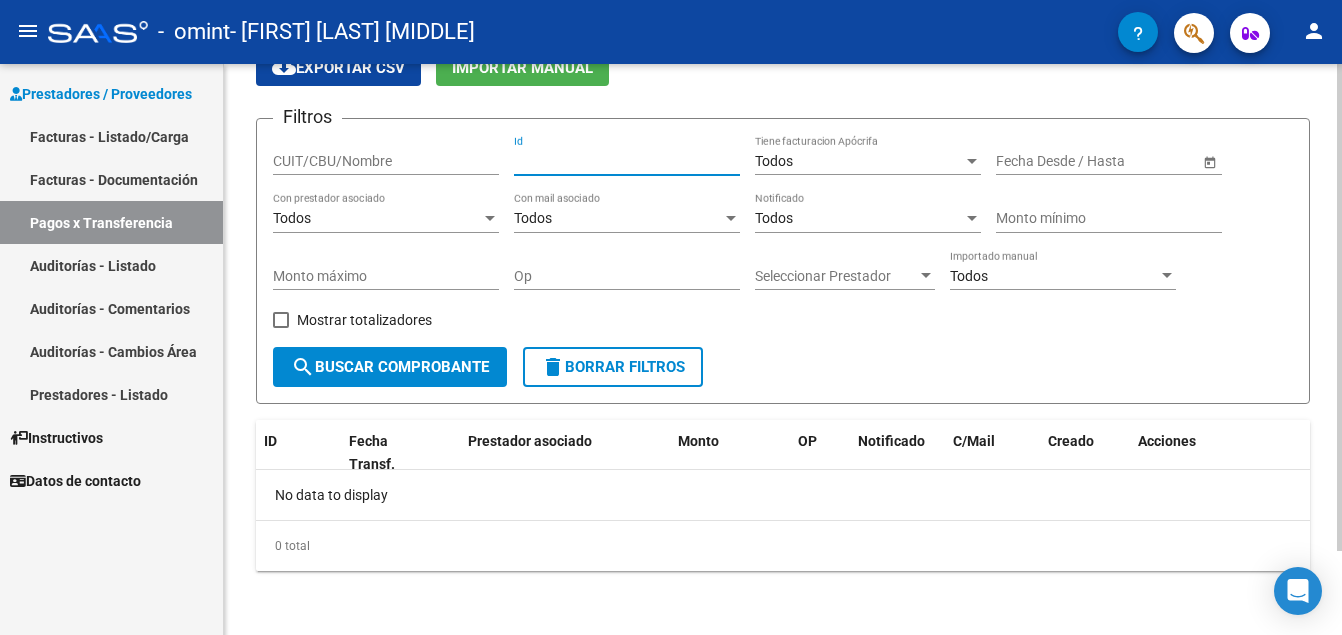 click on "Id" at bounding box center (627, 161) 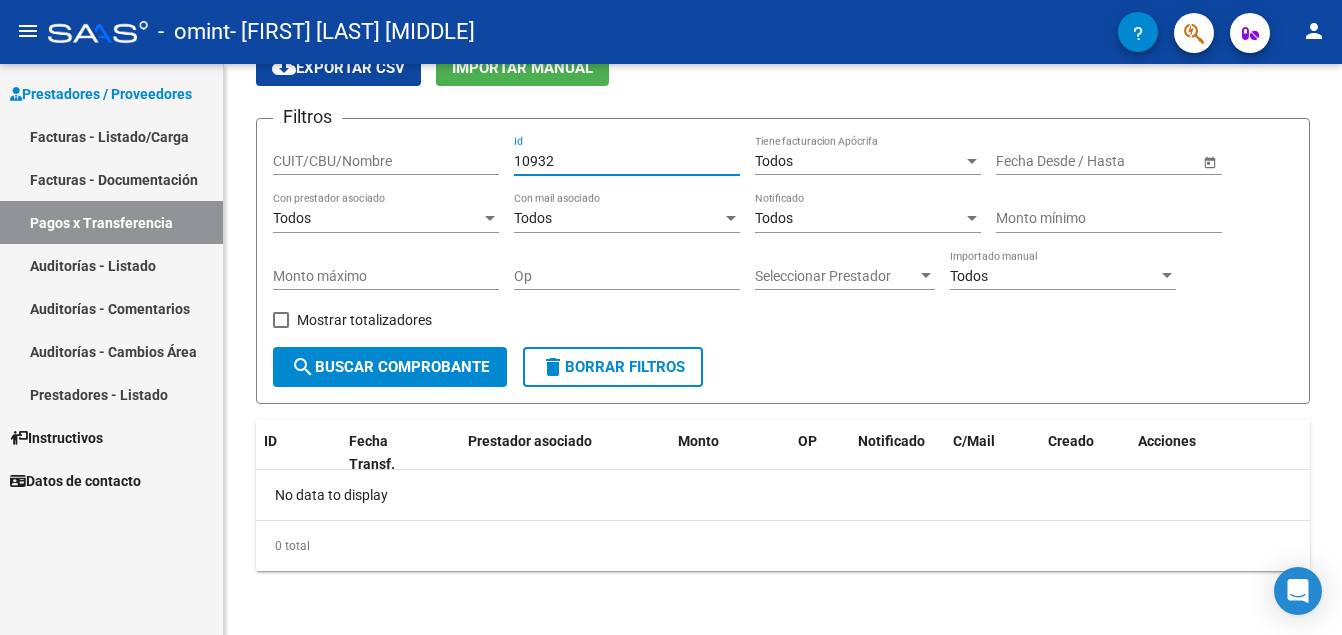 type on "10932" 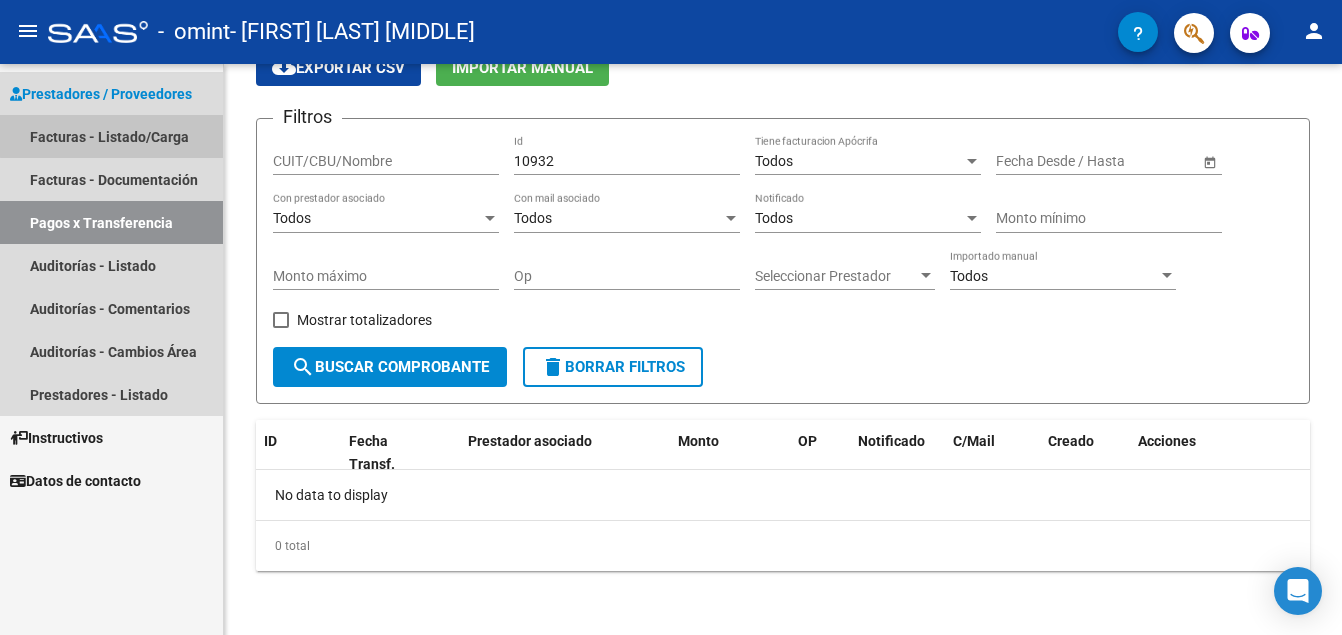 click on "Facturas - Listado/Carga" at bounding box center [111, 136] 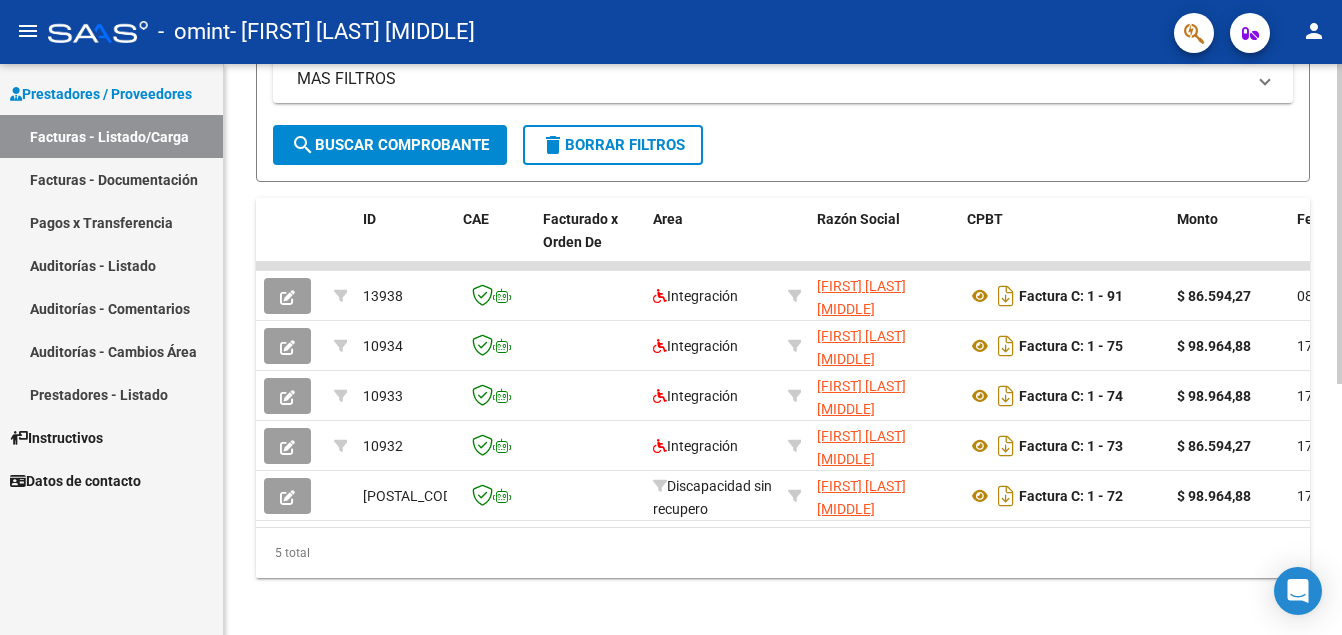 scroll, scrollTop: 423, scrollLeft: 0, axis: vertical 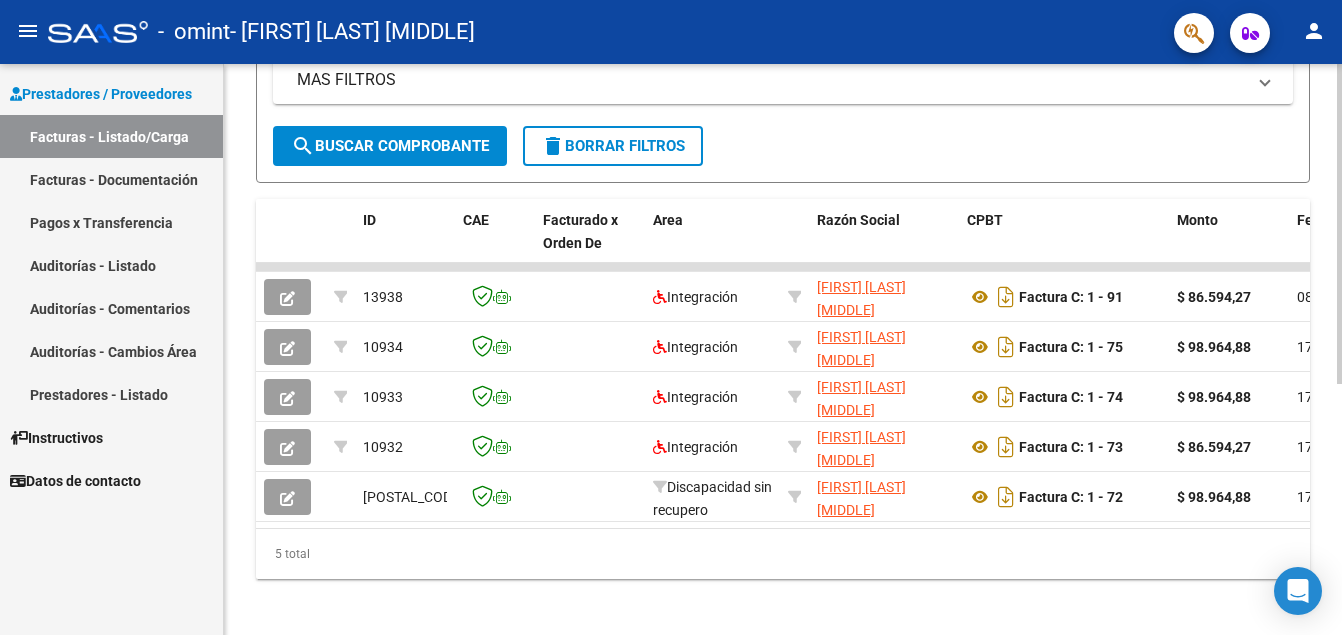 click on "Video tutorial   PRESTADORES -> Listado de CPBTs Emitidos por Prestadores / Proveedores (alt+q)   Cargar Comprobante
cloud_download  CSV  cloud_download  EXCEL  cloud_download  Estandar   Descarga Masiva
Filtros Id Area Area Todos Confirmado   Mostrar totalizadores   FILTROS DEL COMPROBANTE  Comprobante Tipo Comprobante Tipo Start date – End date Fec. Comprobante Desde / Hasta Días Emisión Desde(cant. días) Días Emisión Hasta(cant. días) CUIT / Razón Social Pto. Venta Nro. Comprobante Código SSS CAE Válido CAE Válido Todos Cargado Módulo Hosp. Todos Tiene facturacion Apócrifa Hospital Refes  FILTROS DE INTEGRACION  Período De Prestación Campos del Archivo de Rendición Devuelto x SSS (dr_envio) Todos Rendido x SSS (dr_envio) Tipo de Registro Tipo de Registro Período Presentación Período Presentación Campos del Legajo Asociado (preaprobación) Afiliado Legajo (cuil/nombre) Todos Solo facturas preaprobadas  MAS FILTROS  Todos Con Doc. Respaldatoria Todos Con Trazabilidad Todos – –" 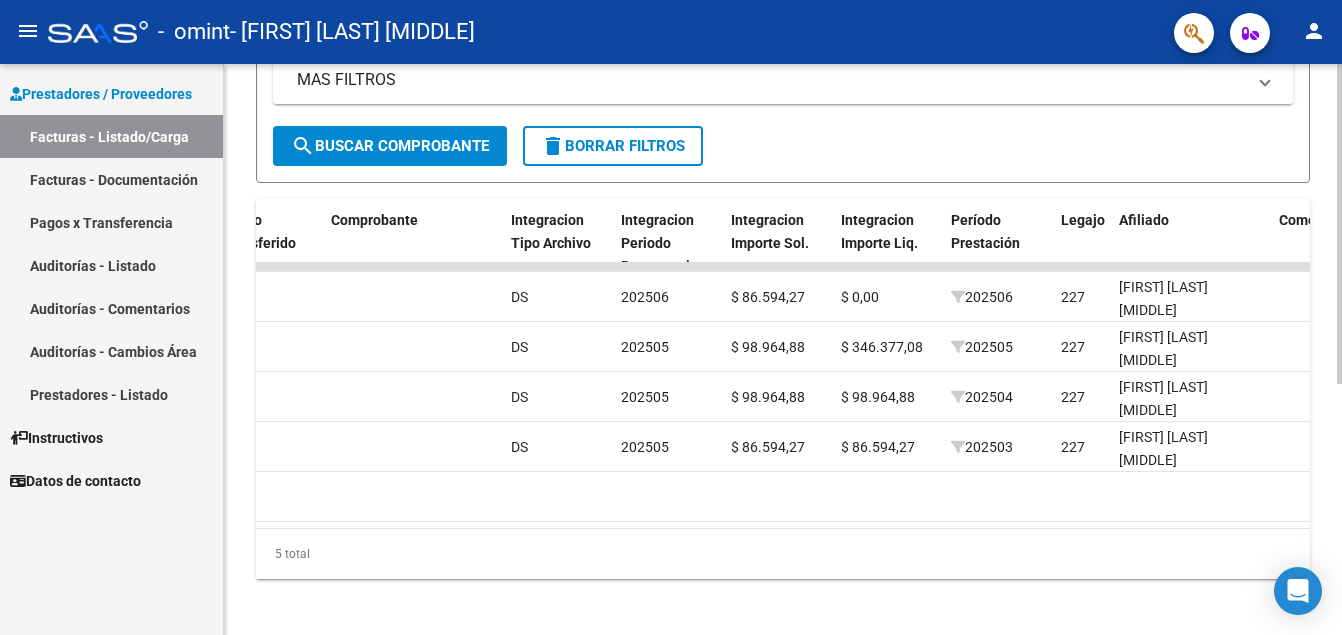 scroll, scrollTop: 0, scrollLeft: 1916, axis: horizontal 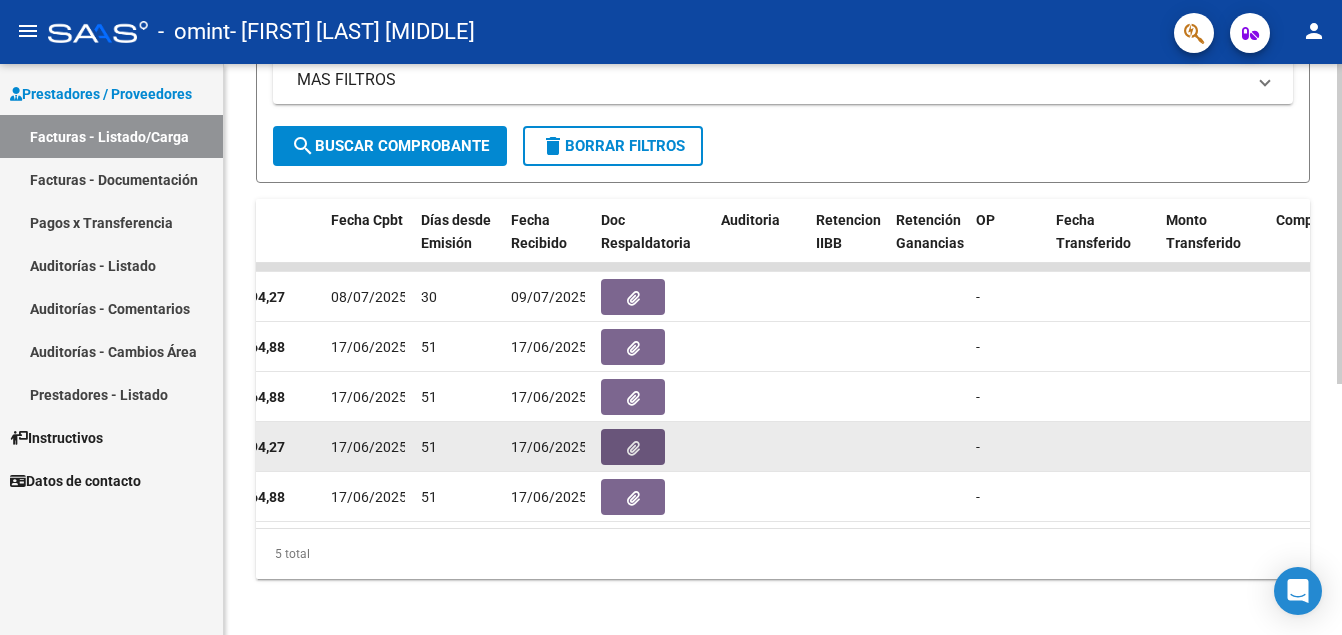 click 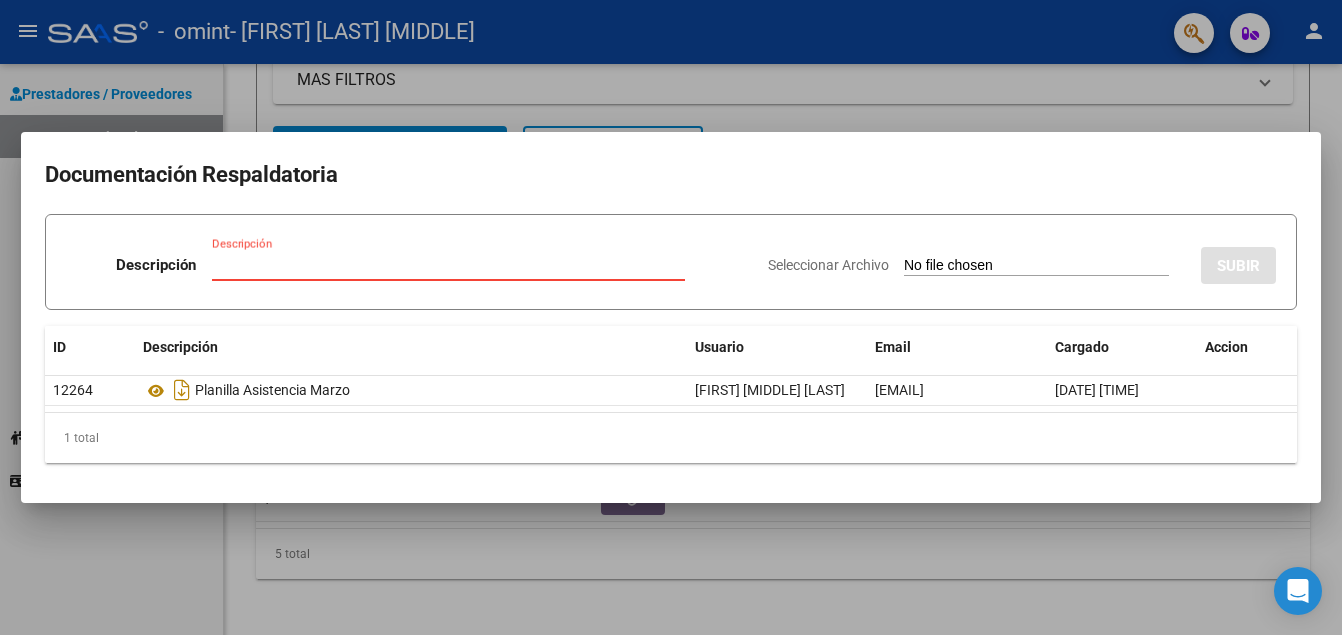 click at bounding box center [671, 317] 